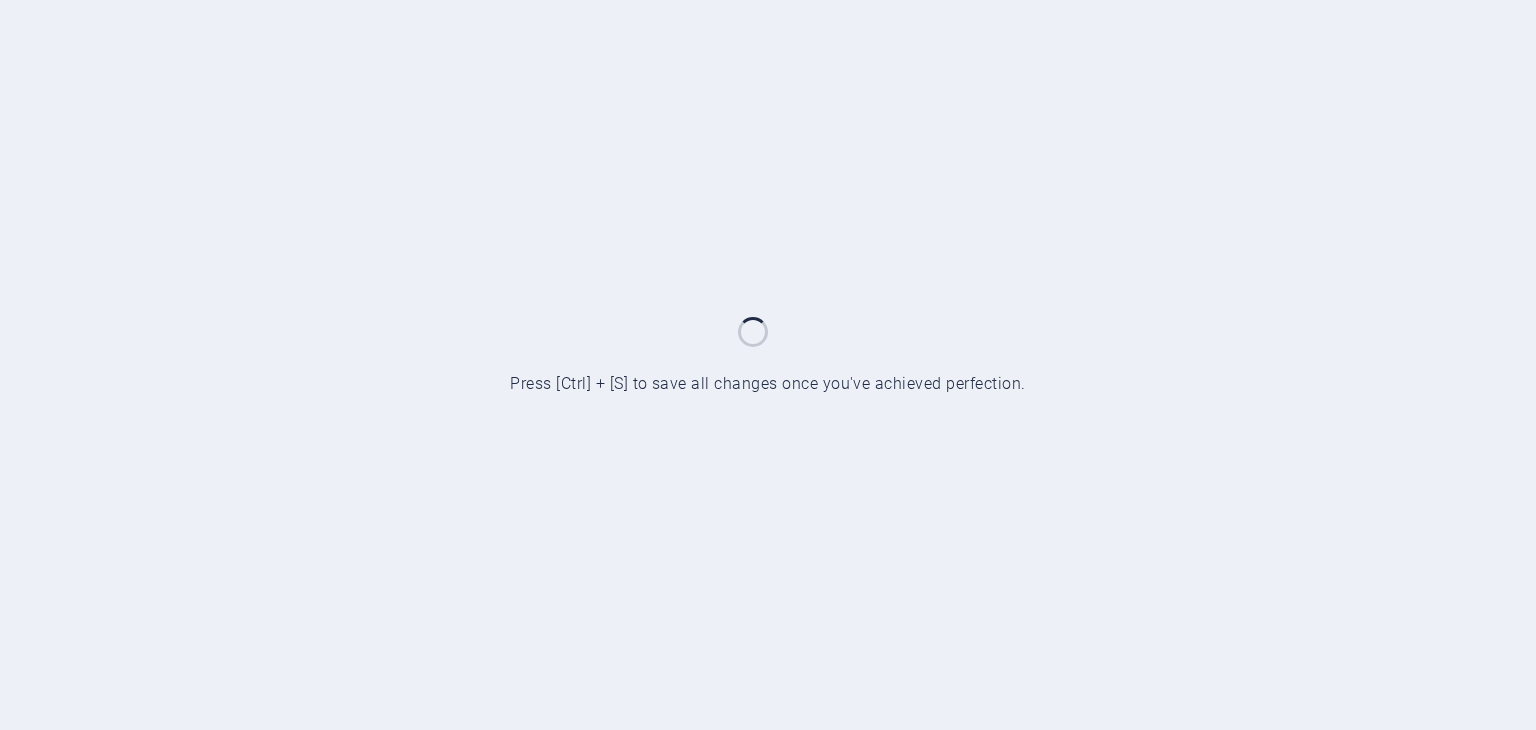 scroll, scrollTop: 0, scrollLeft: 0, axis: both 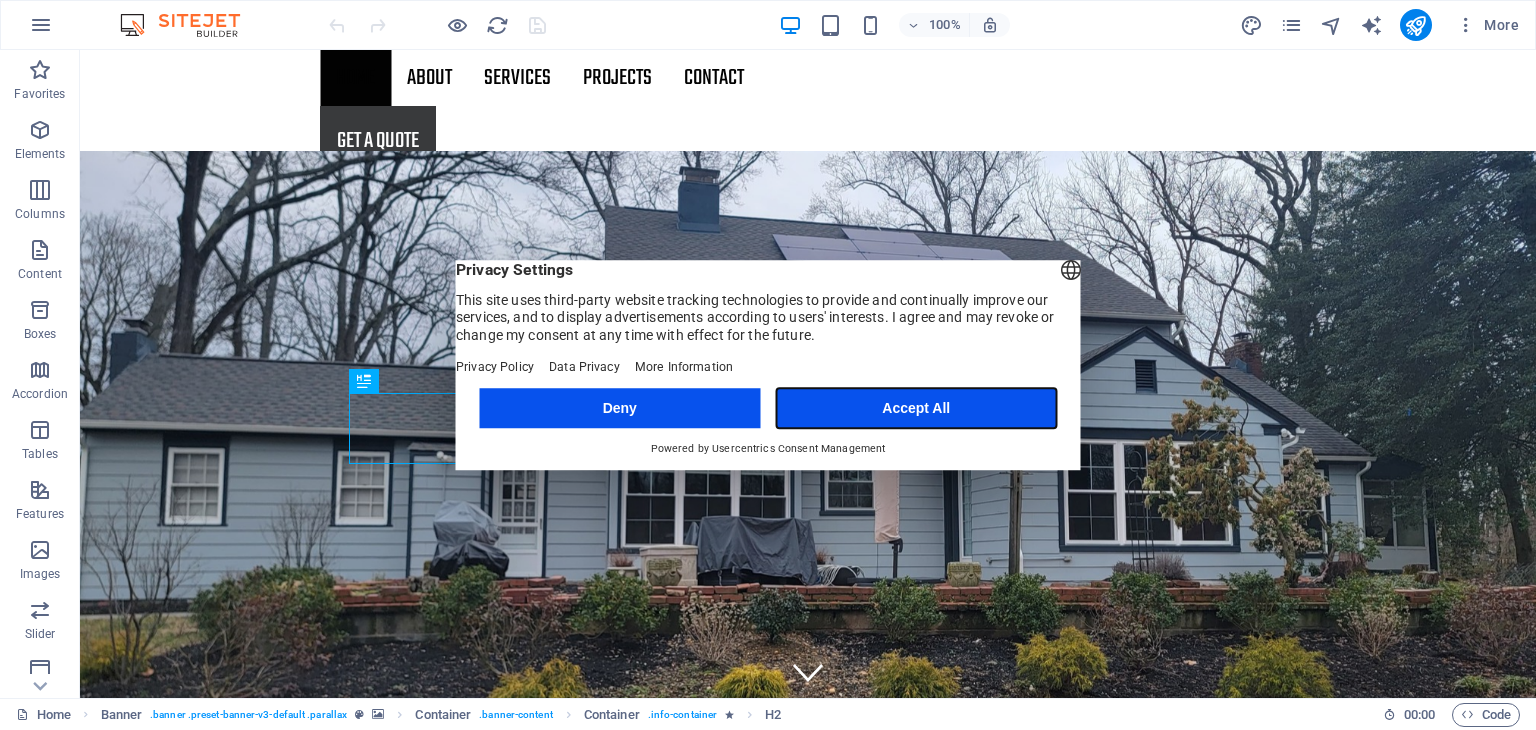 click on "Accept All" at bounding box center [916, 408] 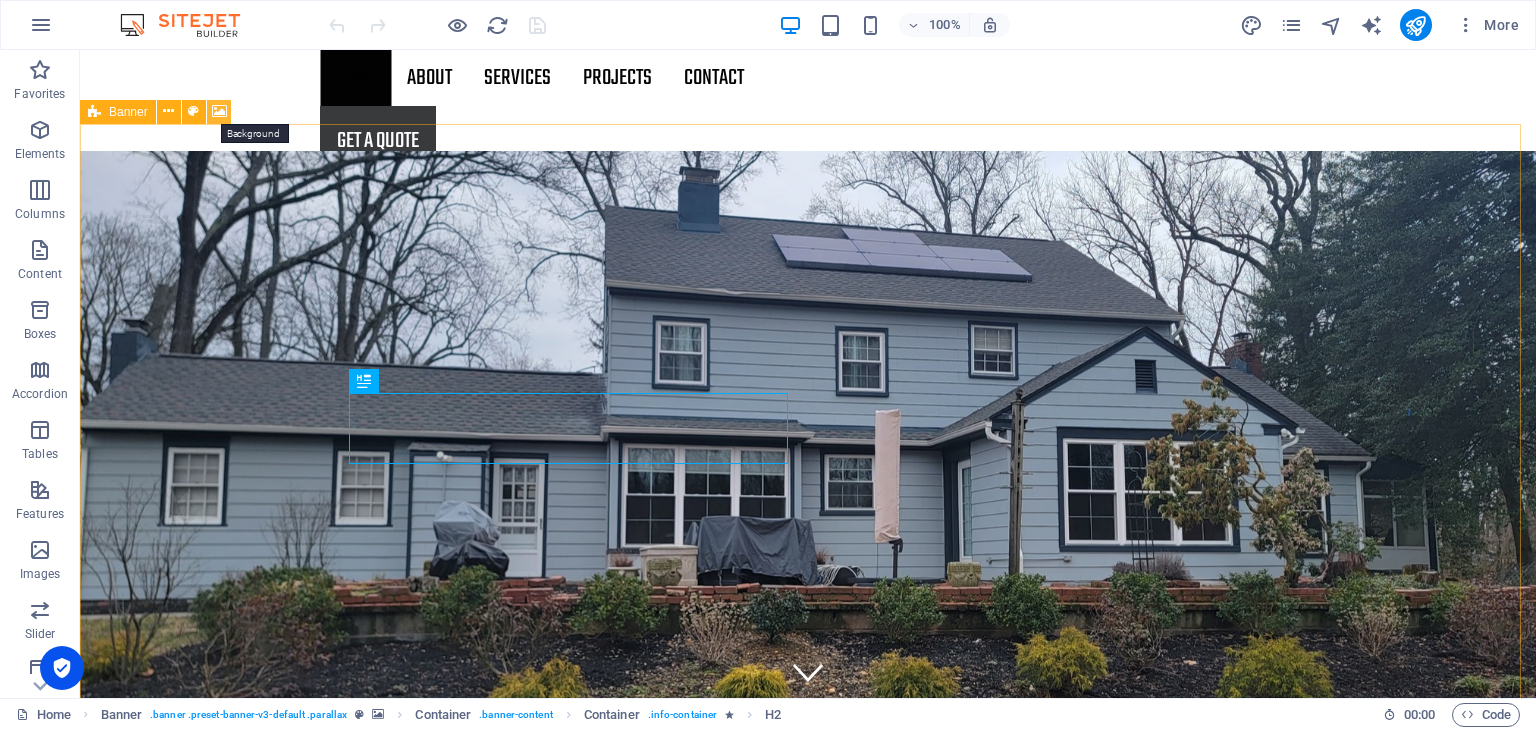 click at bounding box center (219, 111) 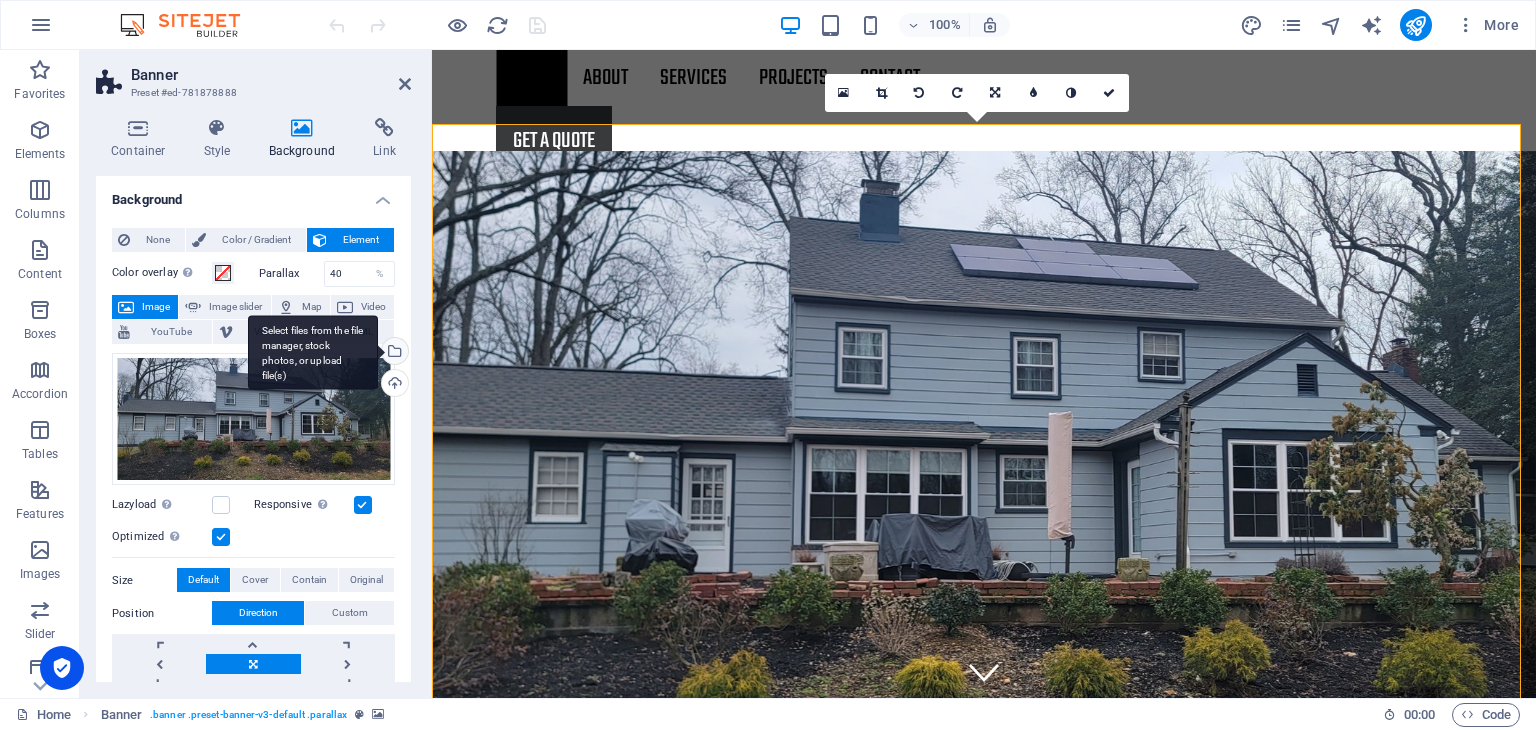 click on "Select files from the file manager, stock photos, or upload file(s)" at bounding box center [393, 353] 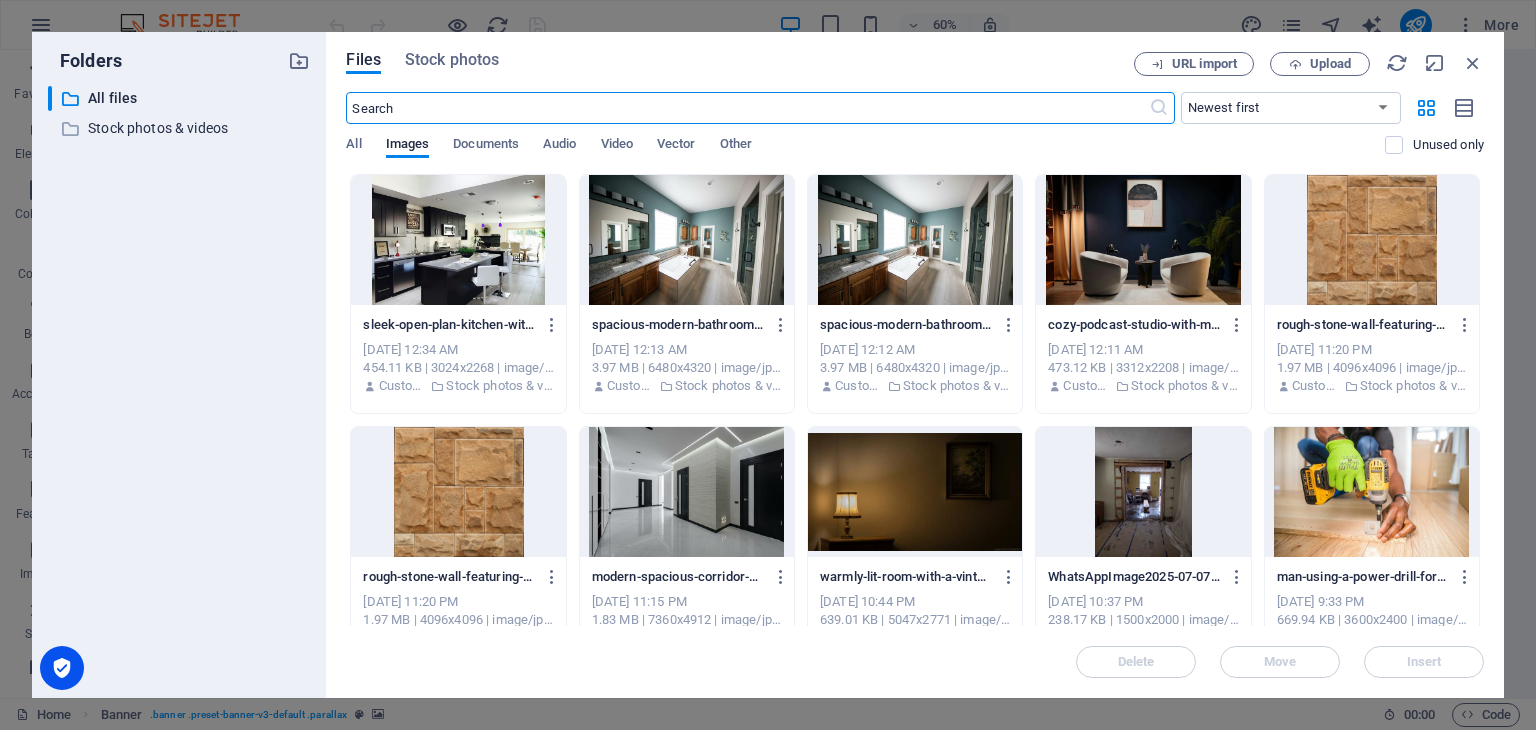click at bounding box center (747, 108) 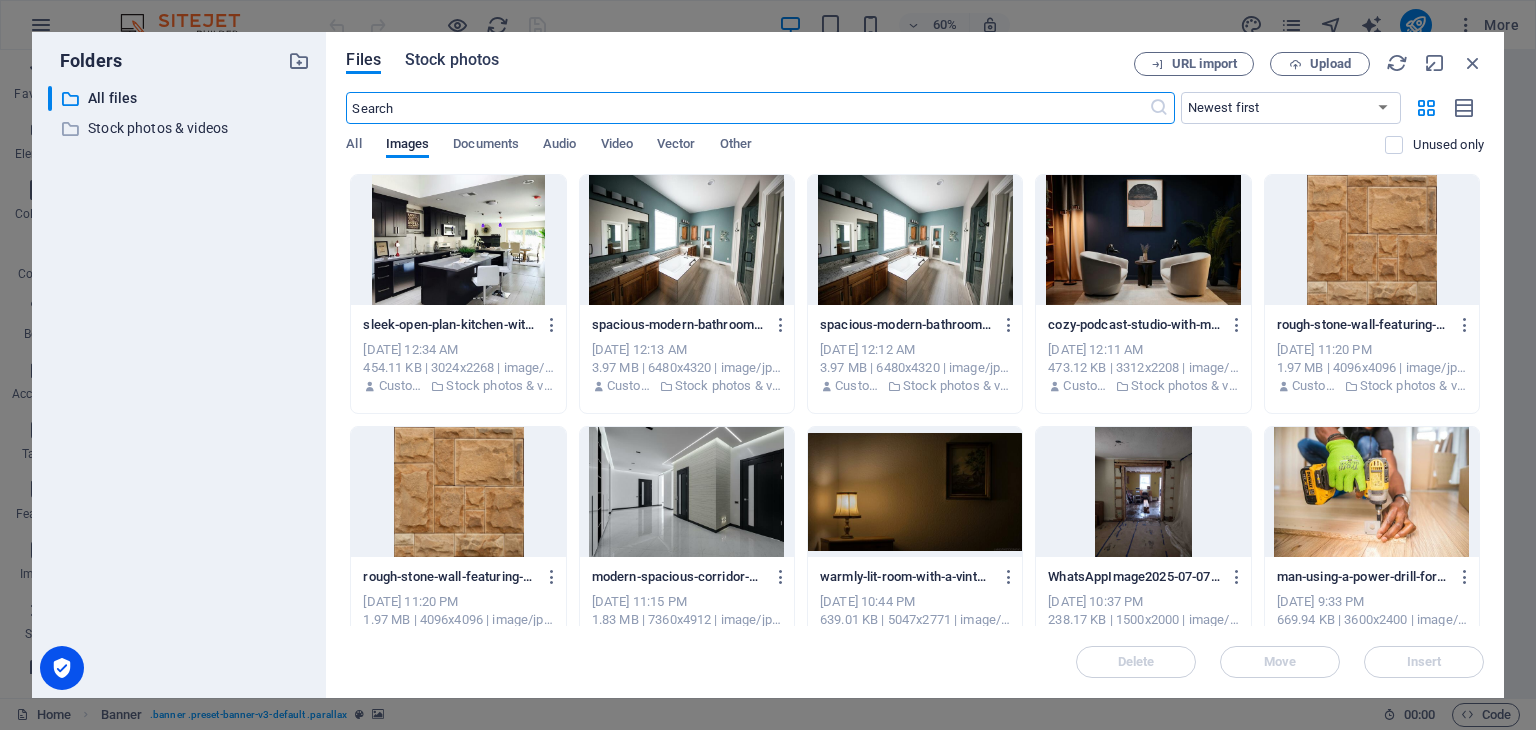 click on "Stock photos" at bounding box center [452, 60] 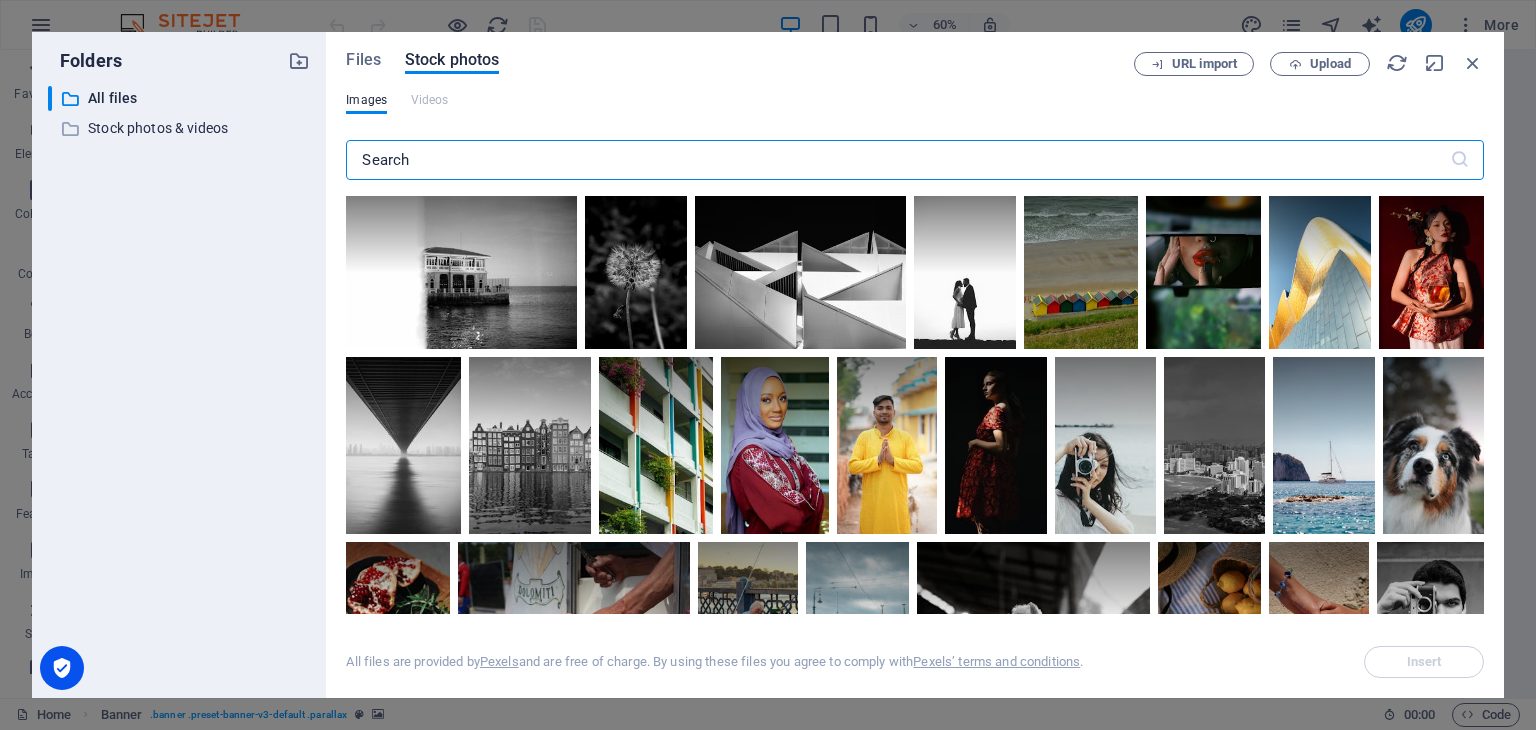 click at bounding box center (897, 160) 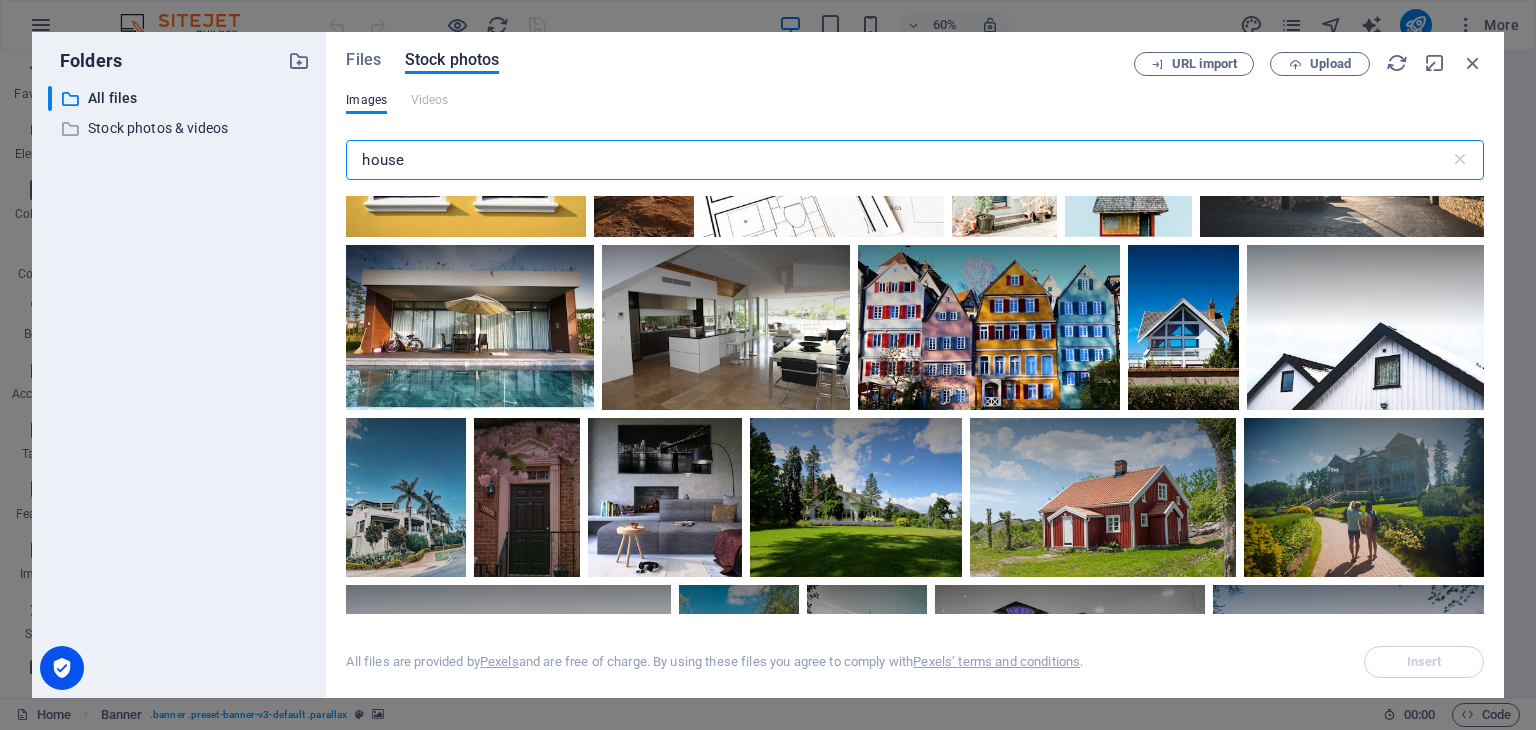 scroll, scrollTop: 3100, scrollLeft: 0, axis: vertical 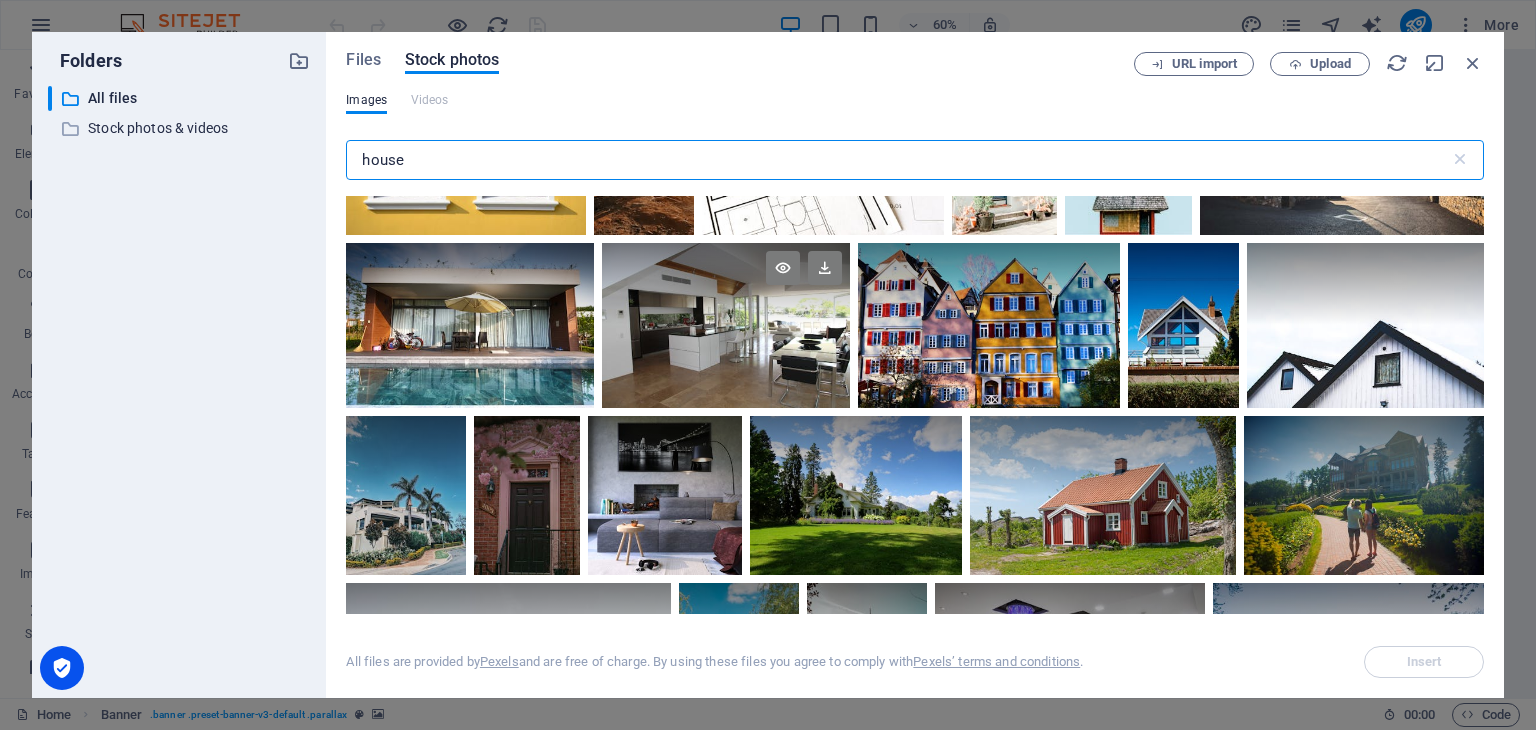 type on "house" 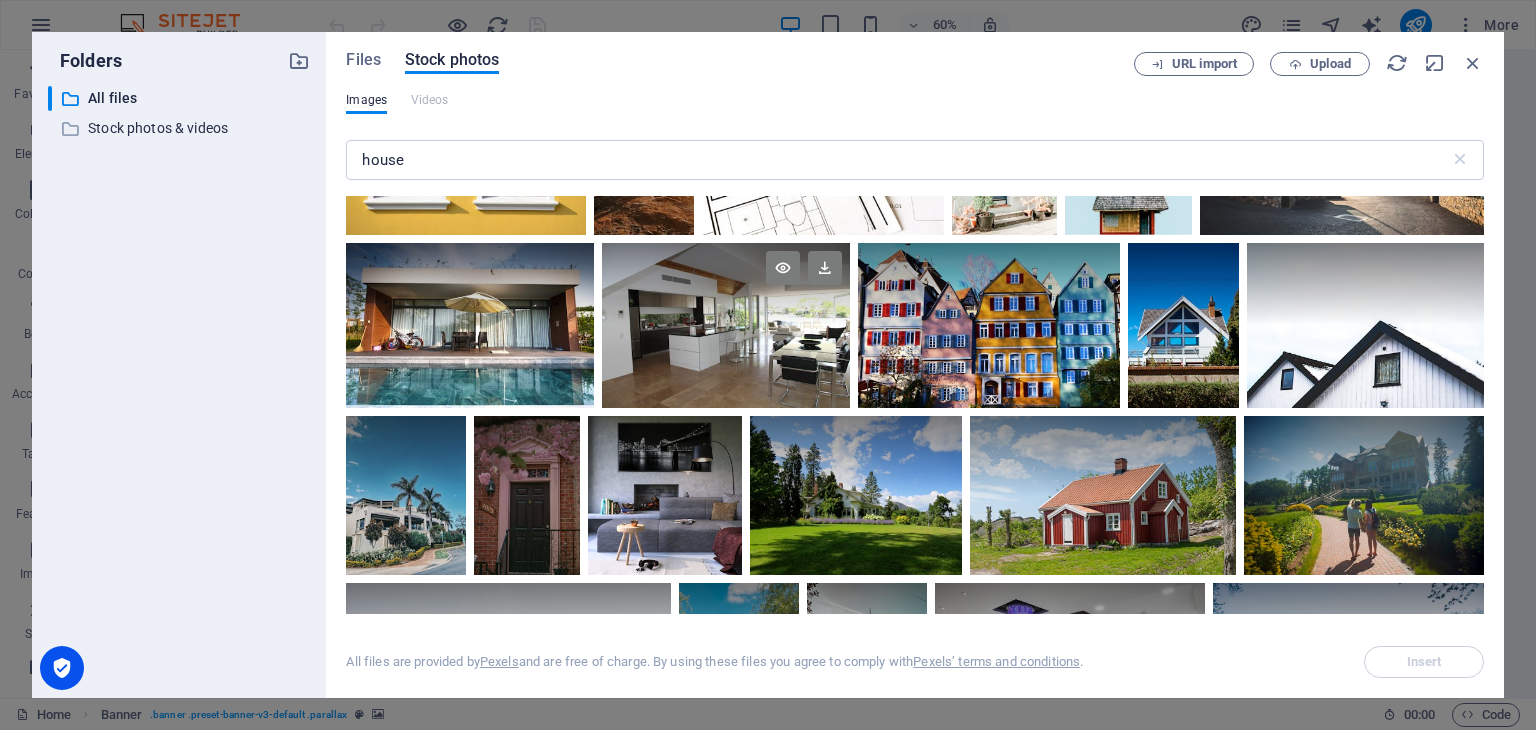 click at bounding box center (726, 325) 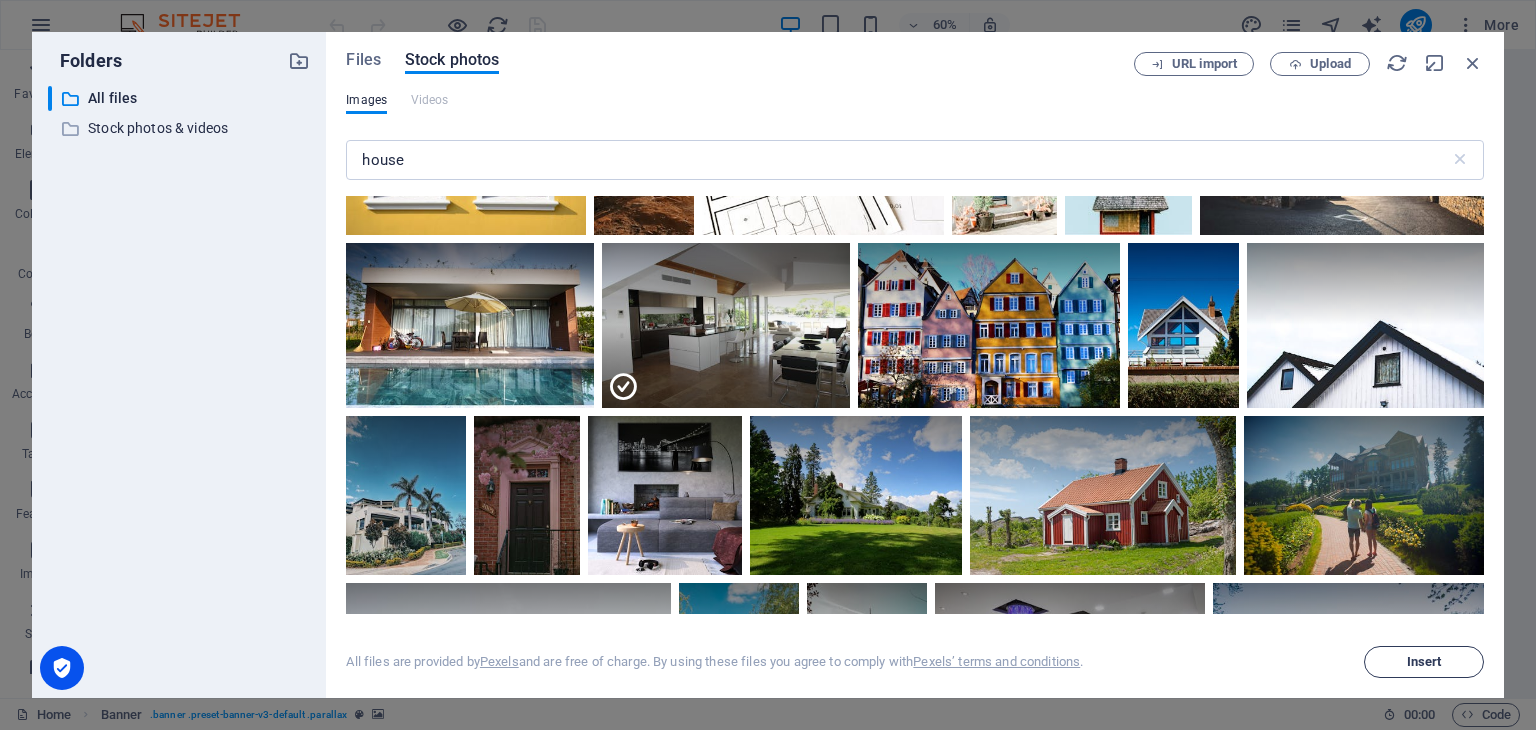 click on "Insert" at bounding box center [1424, 662] 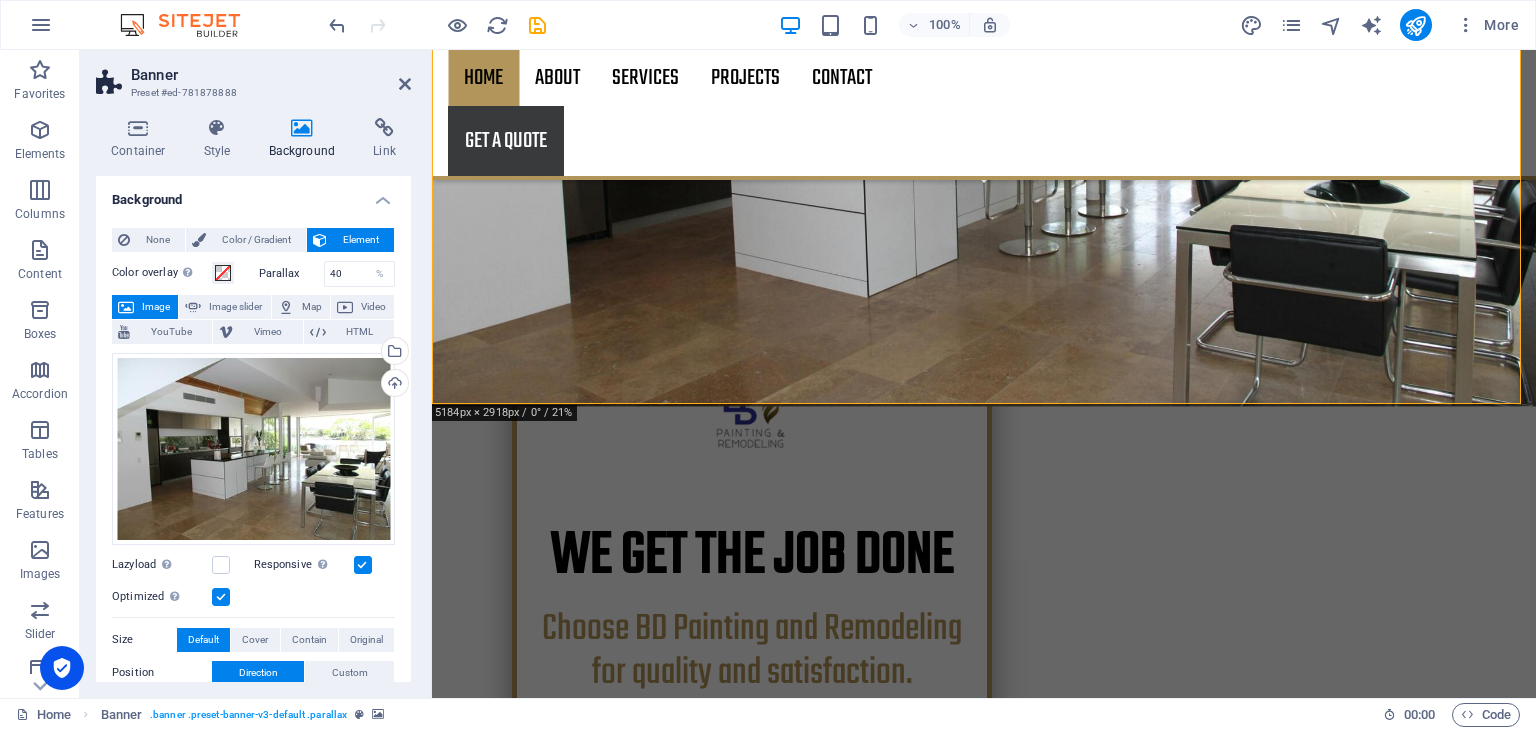 scroll, scrollTop: 500, scrollLeft: 0, axis: vertical 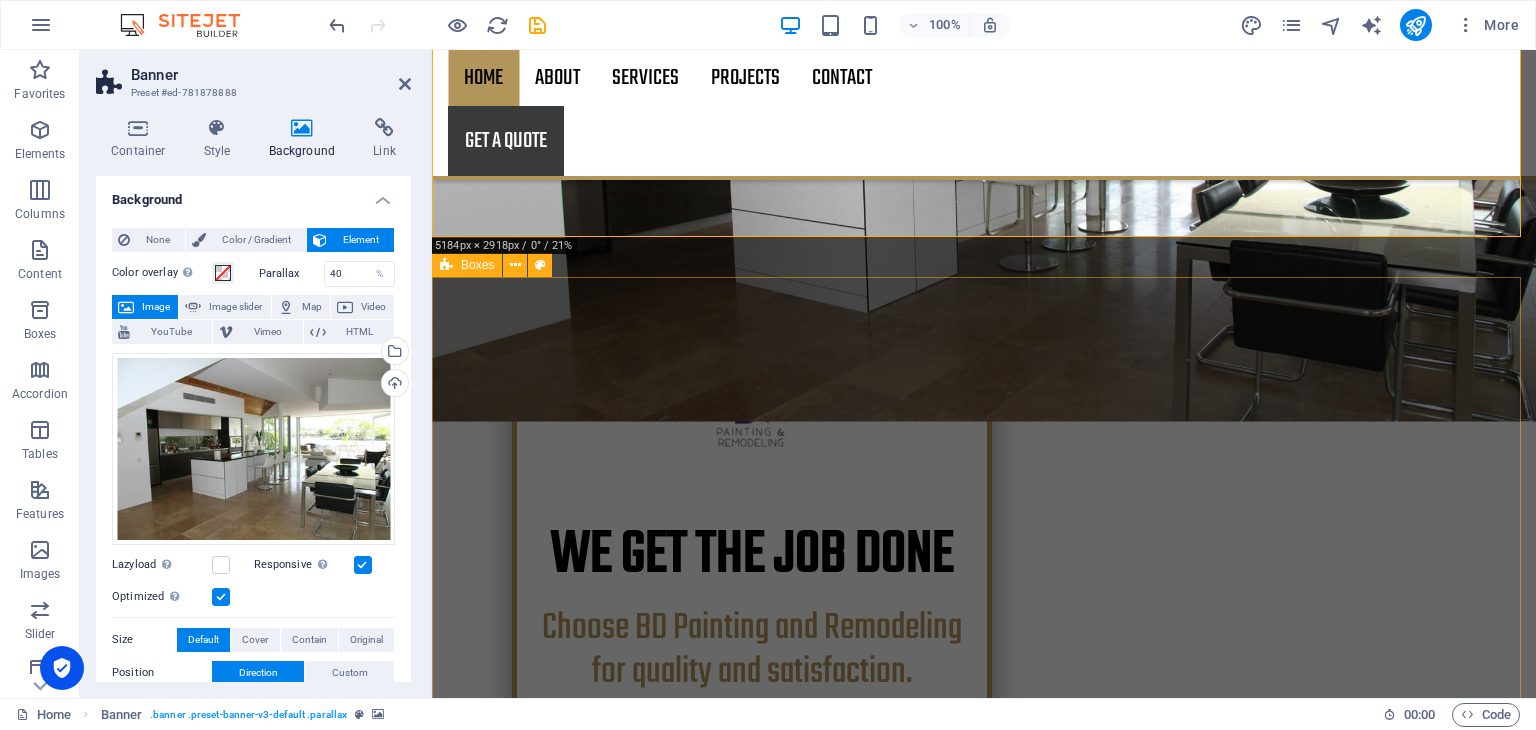 click on "Free Consultation & Estimate We start with a no-obligation consultation to understand your vision, goals, and budget. After assessing your space, we provide a detailed written estimate outlining the scope of work and timeline. Design & Planning Our team collaborates with you to finalize colors, materials, and design elements. We handle all planning and logistics to ensure a smooth and efficient project flow. Professional Execution Our skilled craftsmen get to work—delivering quality painting and remodeling services with precision and care. We maintain a clean job site, provide regular updates, and respect your time and space." at bounding box center [984, 1367] 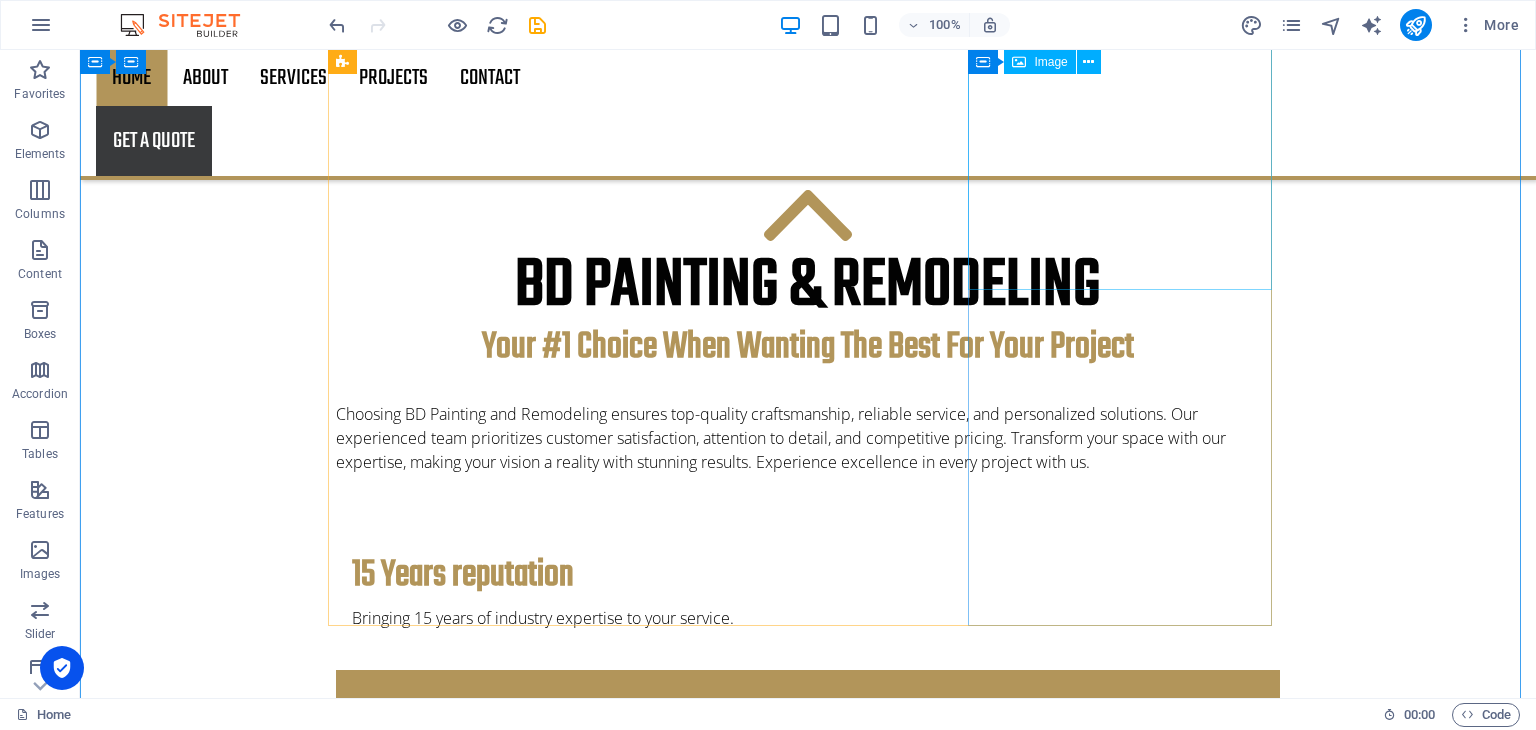 scroll, scrollTop: 2052, scrollLeft: 0, axis: vertical 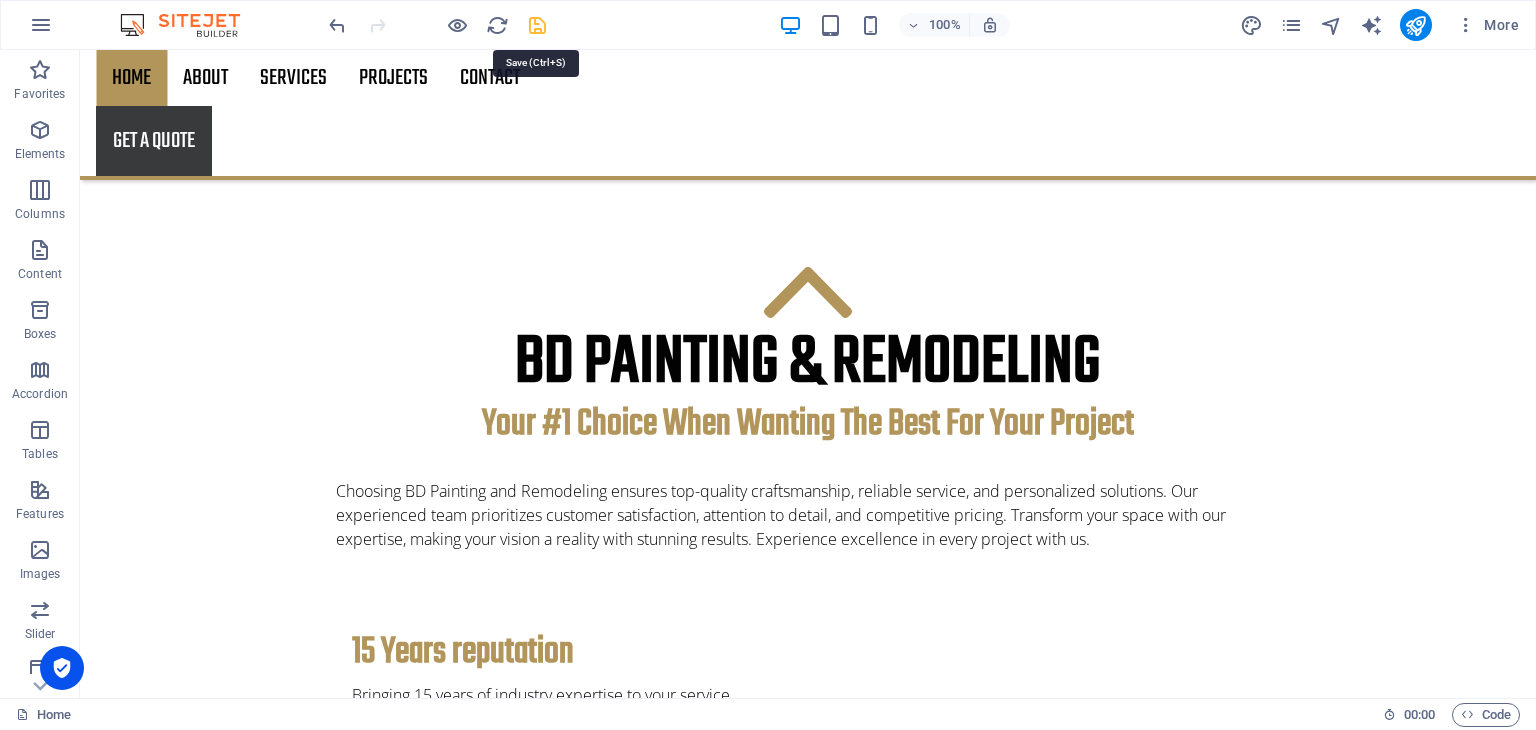 click at bounding box center [537, 25] 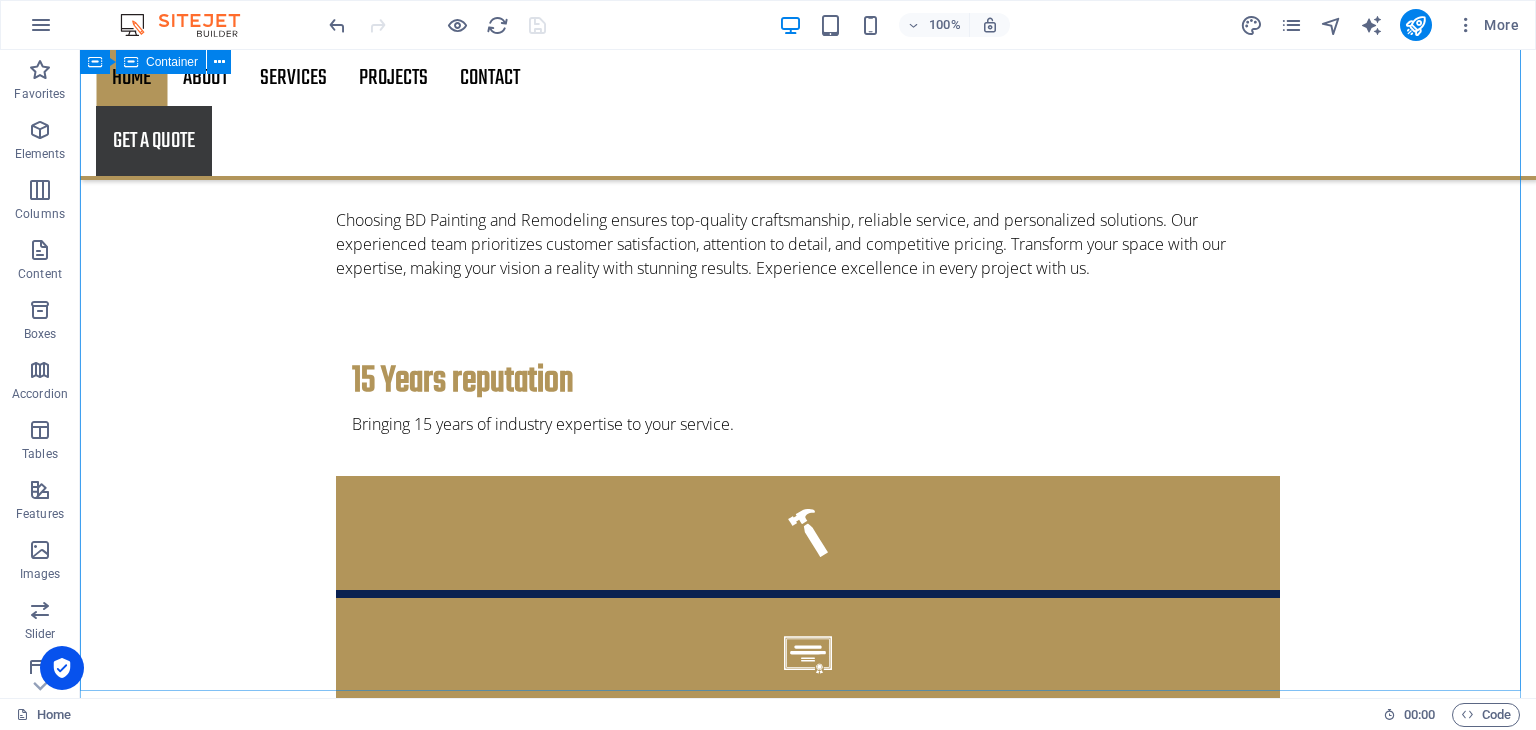 scroll, scrollTop: 2230, scrollLeft: 0, axis: vertical 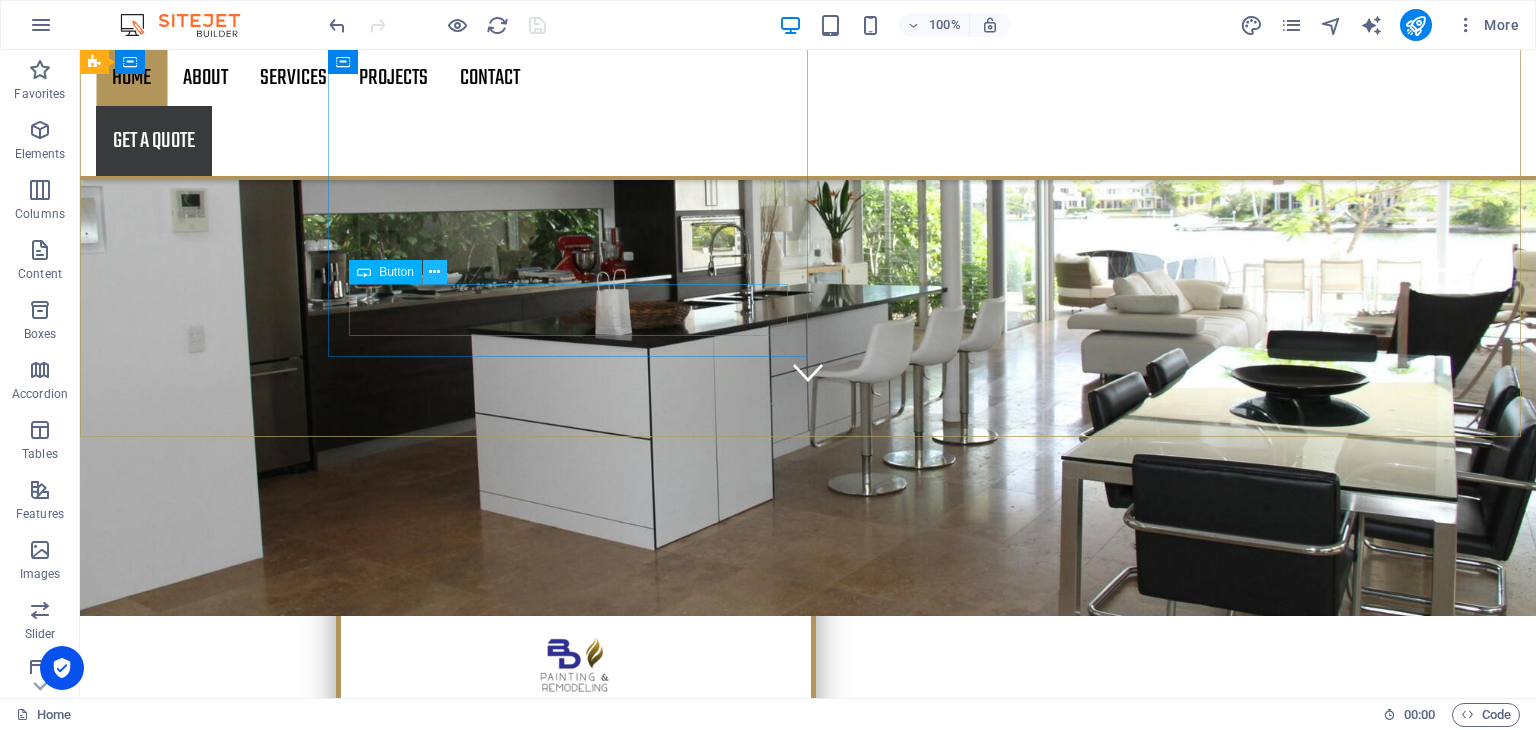 click at bounding box center [434, 272] 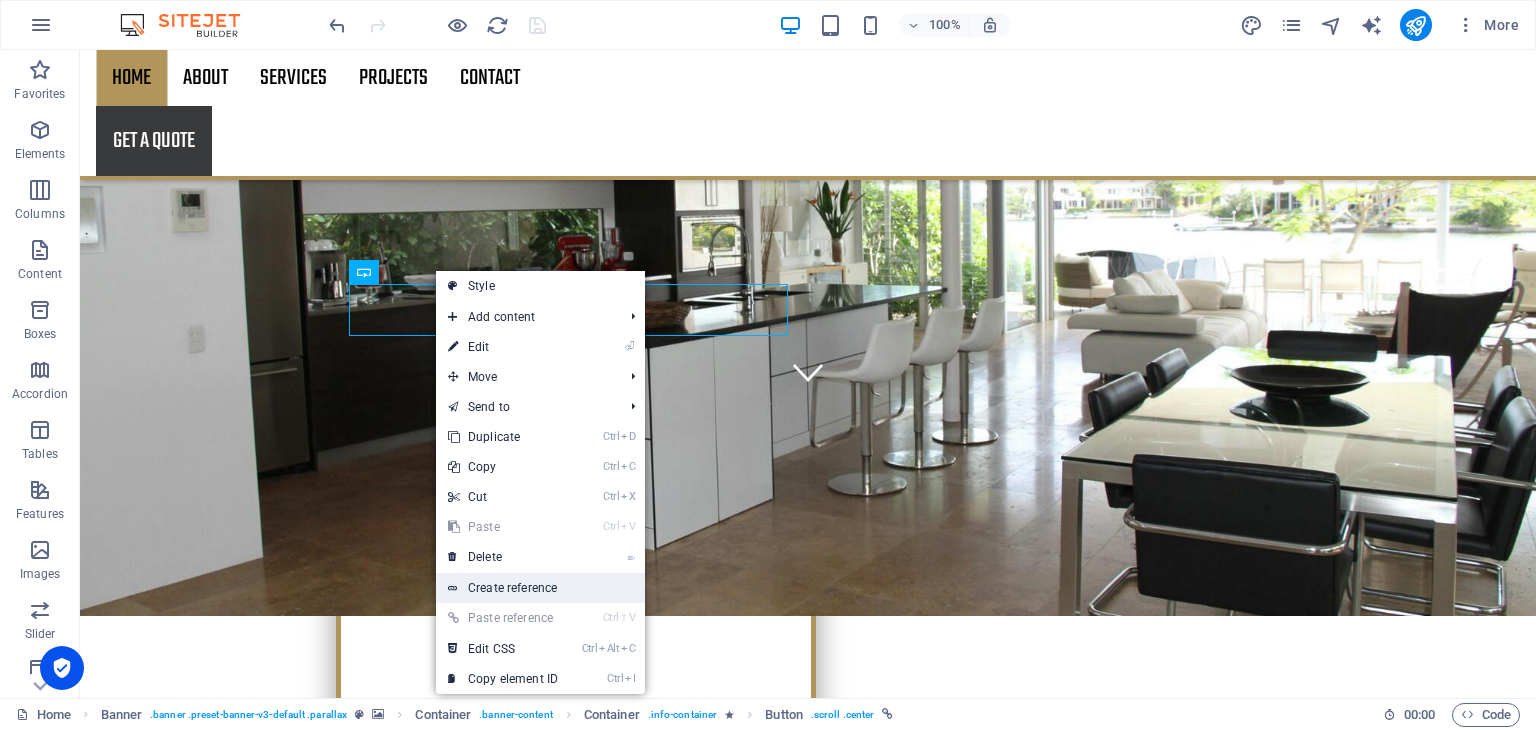 click on "Create reference" at bounding box center (540, 588) 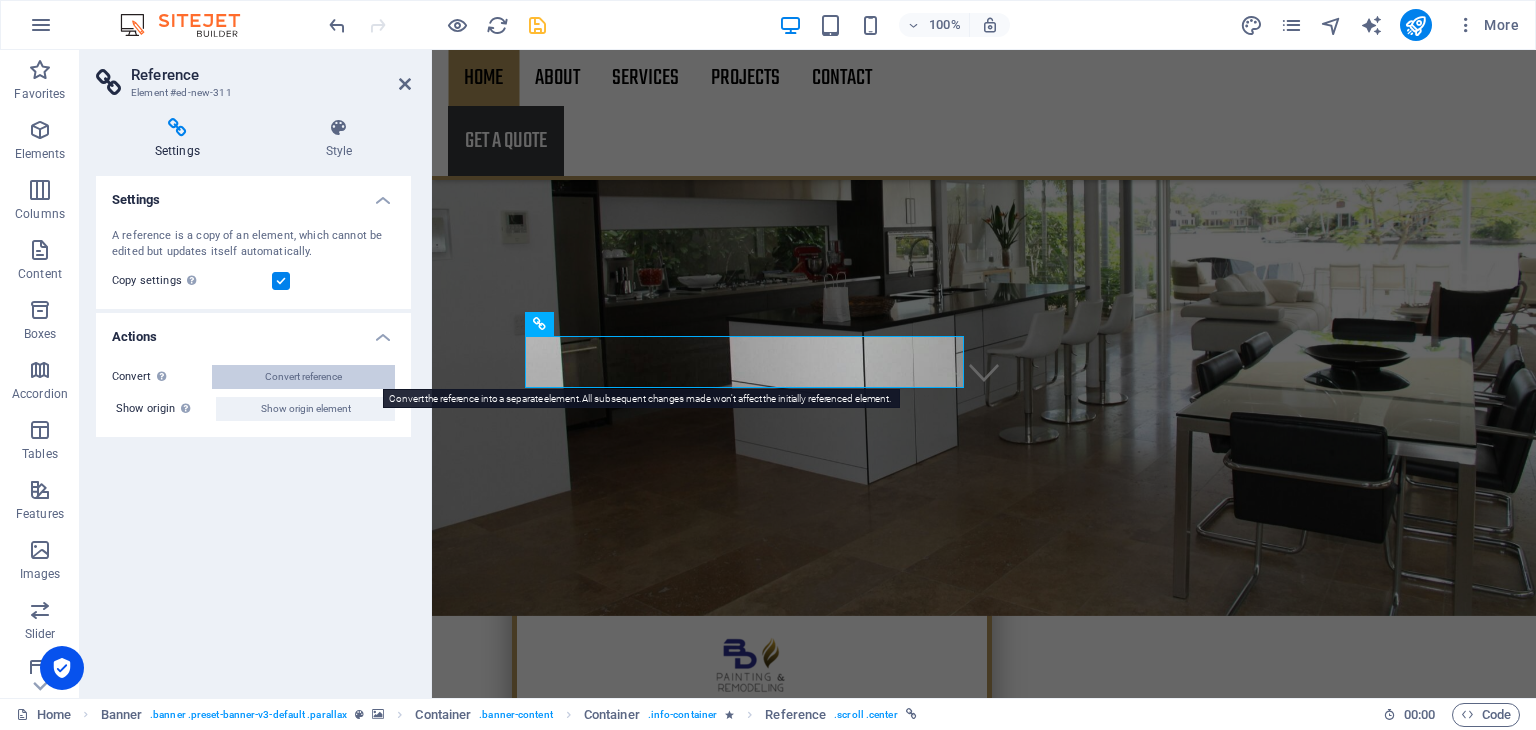 click on "Convert reference" at bounding box center [303, 377] 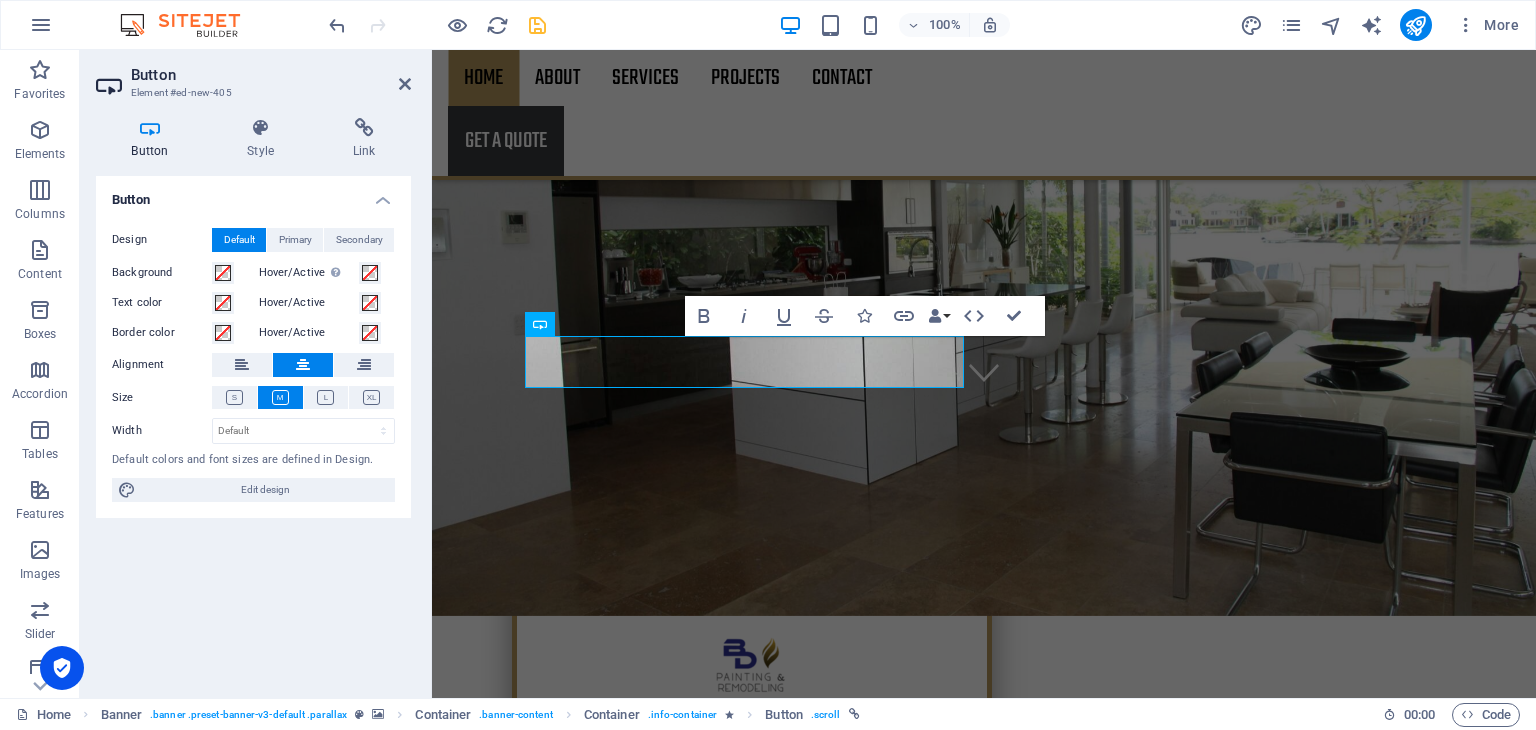 click at bounding box center [150, 128] 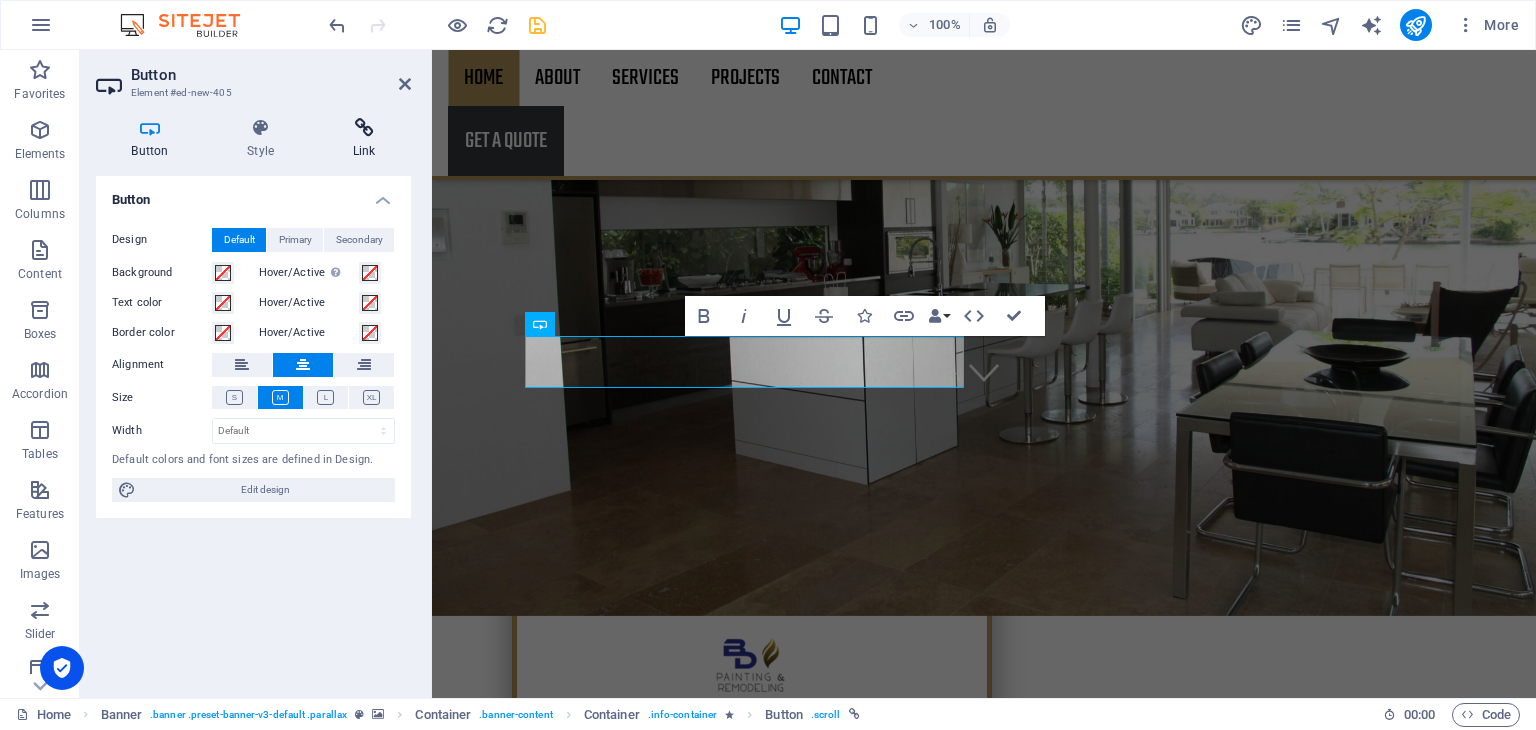 click at bounding box center [364, 128] 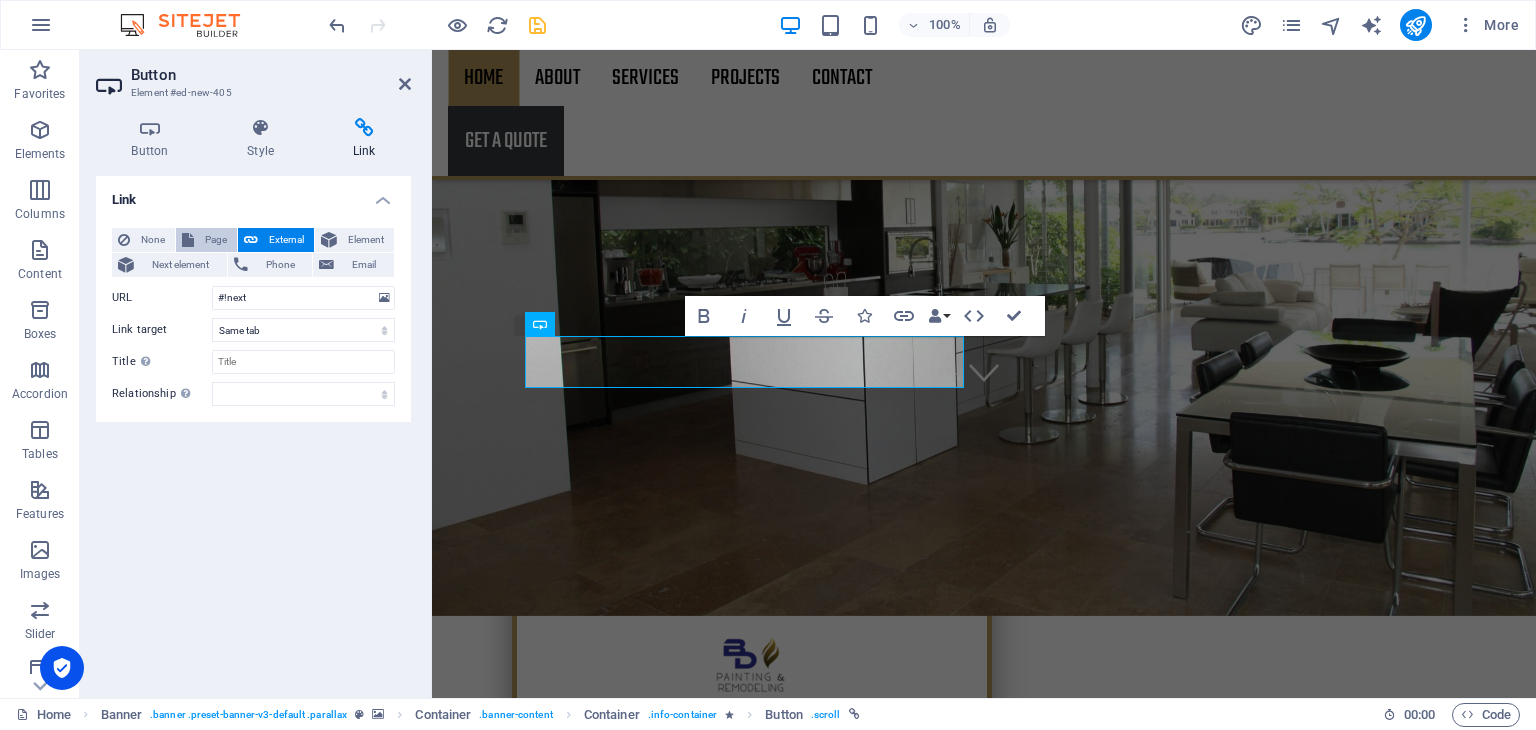 click on "Page" at bounding box center (215, 240) 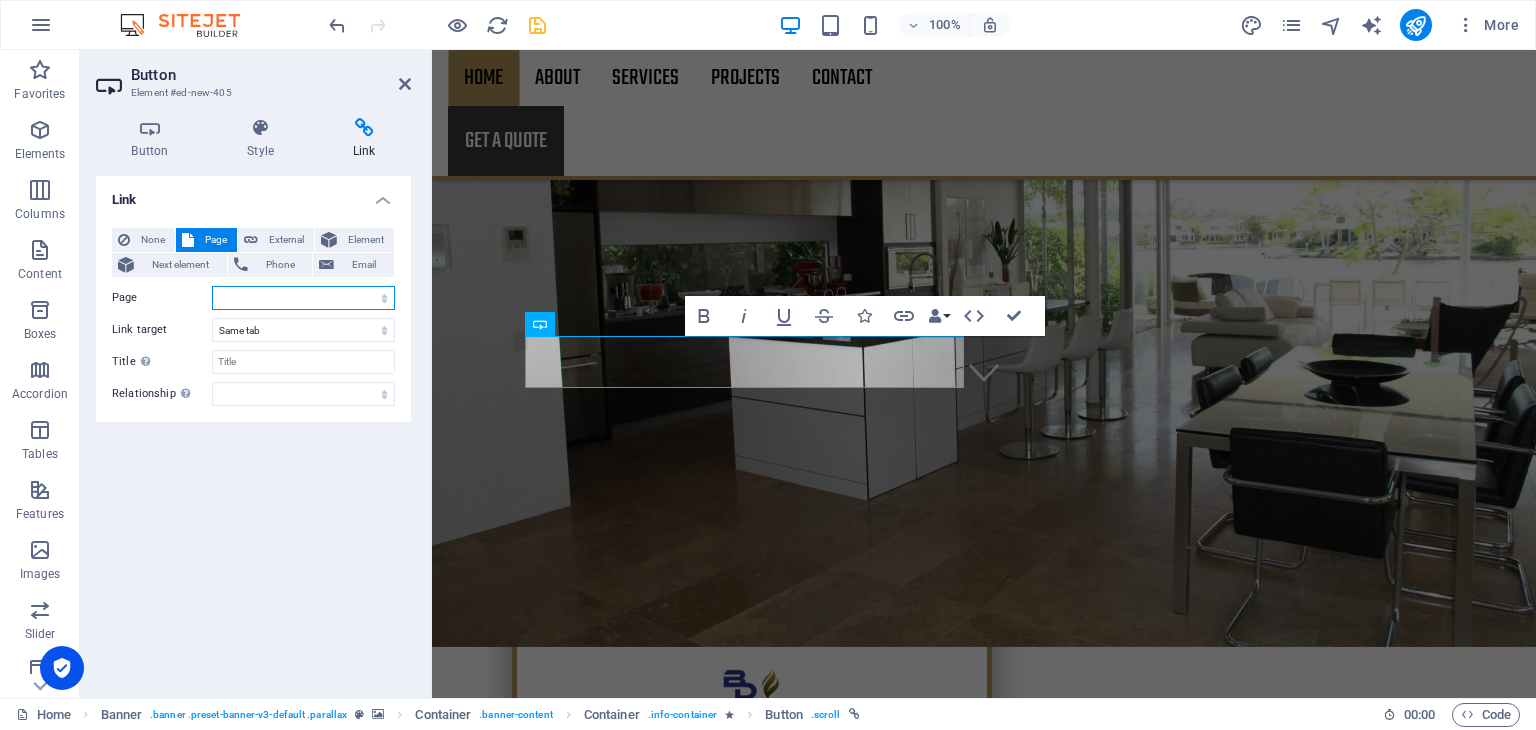 click on "Home About Services Video Gallery -- Project-detail Pricing Contact Legal Notice Privacy" at bounding box center [303, 298] 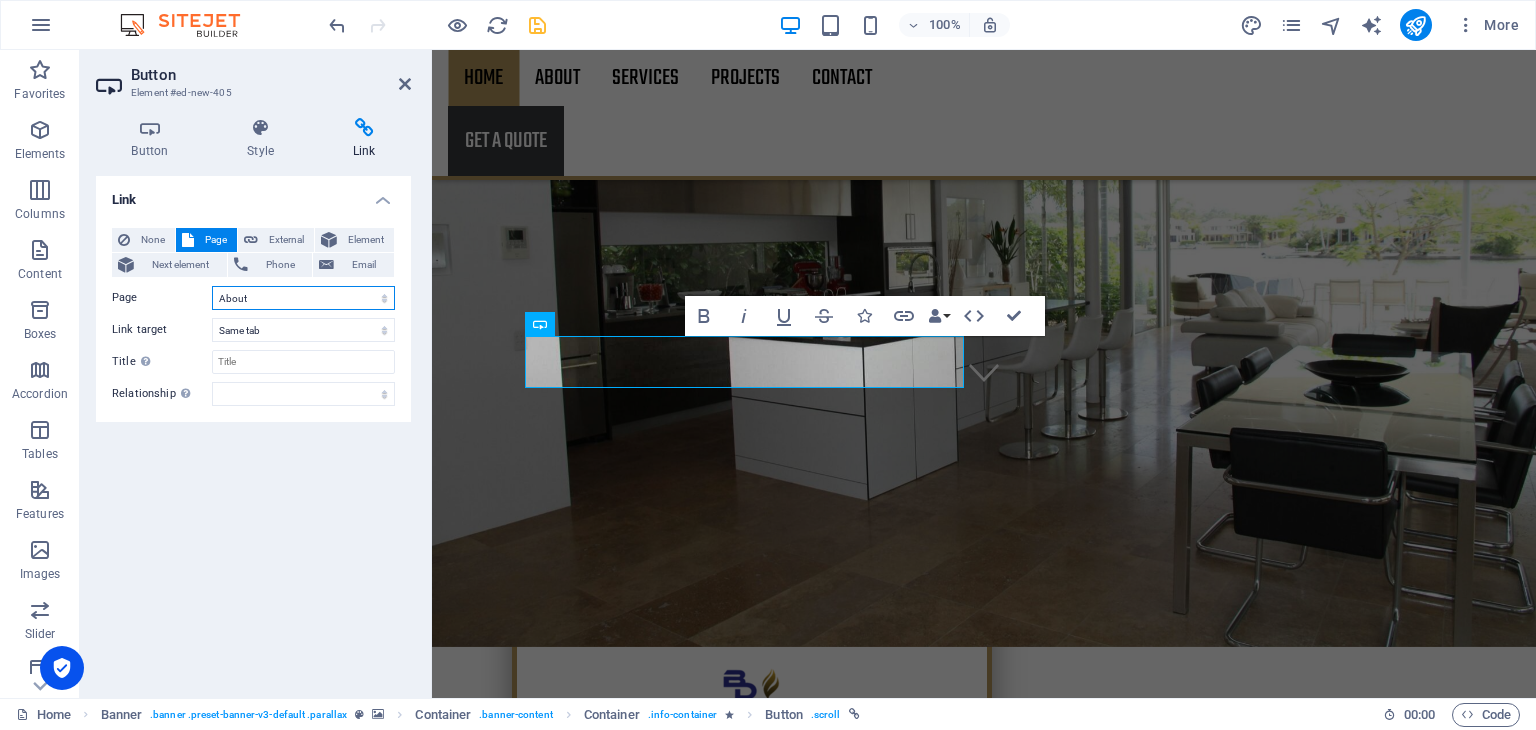 click on "Home About Services Video Gallery -- Project-detail Pricing Contact Legal Notice Privacy" at bounding box center (303, 298) 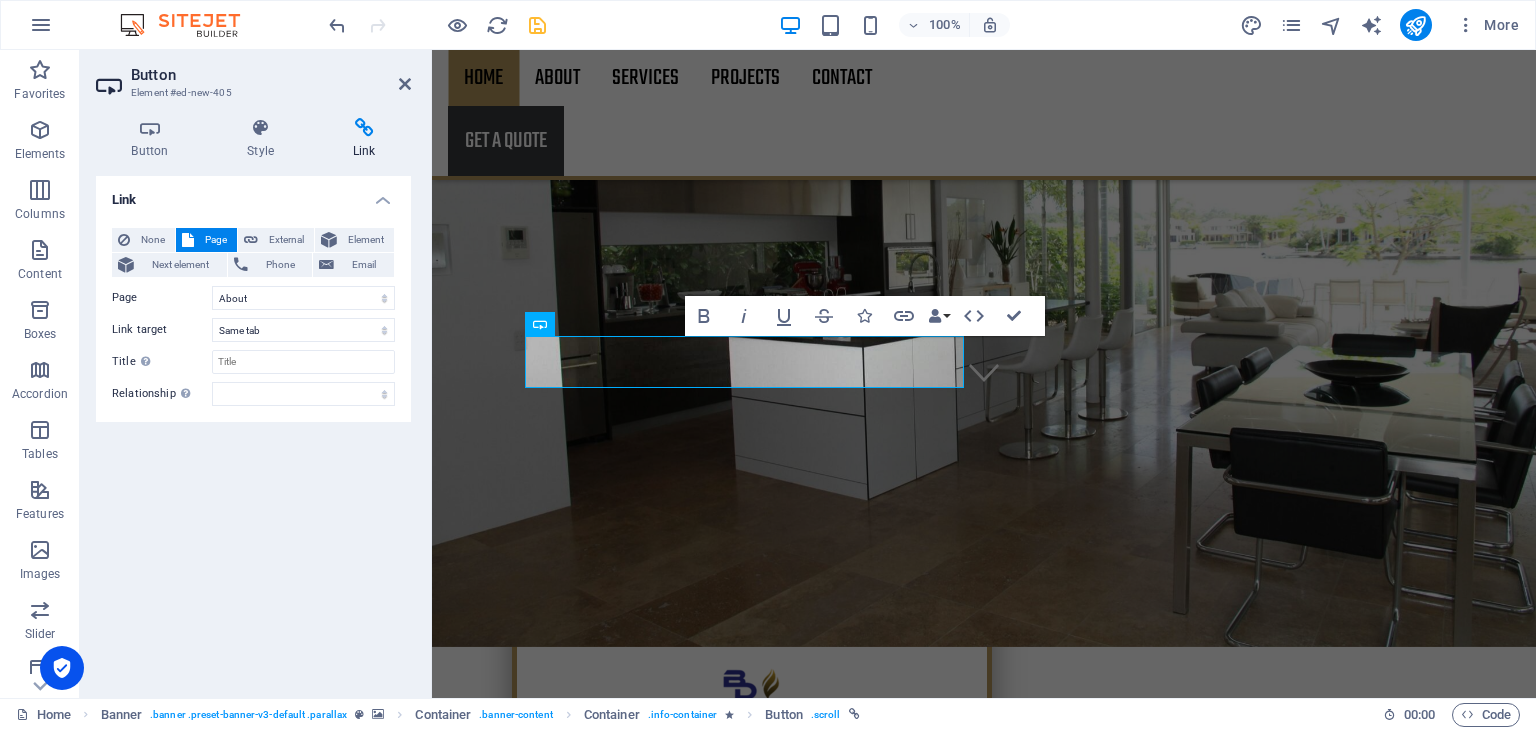 click on "Link None Page External Element Next element Phone Email Page Home About Services Video Gallery -- Project-detail Pricing Contact Legal Notice Privacy Element
URL #!next Phone Email Link target New tab Same tab Overlay Title Additional link description, should not be the same as the link text. The title is most often shown as a tooltip text when the mouse moves over the element. Leave empty if uncertain. Relationship Sets the  relationship of this link to the link target . For example, the value "nofollow" instructs search engines not to follow the link. Can be left empty. alternate author bookmark external help license next nofollow noreferrer noopener prev search tag" at bounding box center [253, 429] 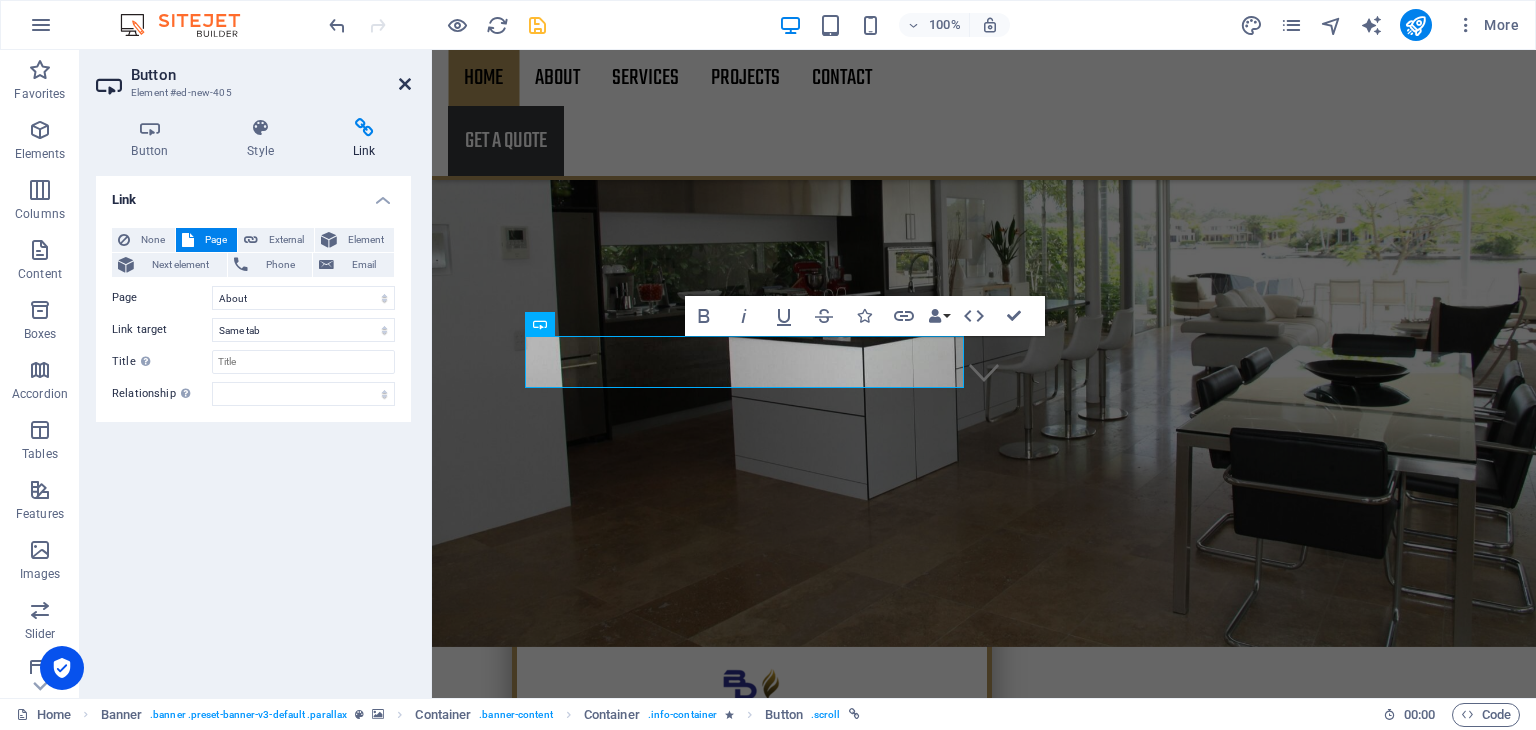 click at bounding box center [405, 84] 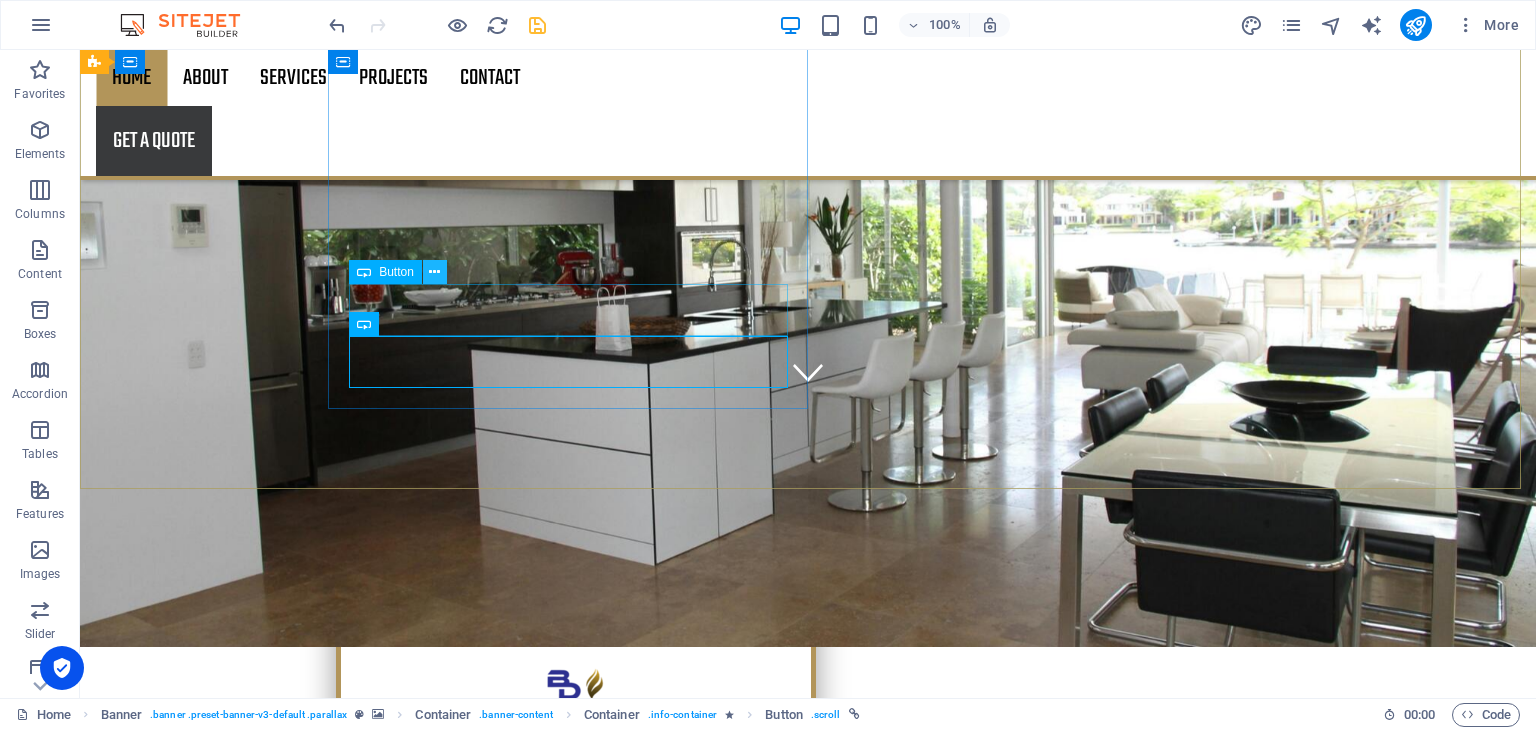 click at bounding box center (434, 272) 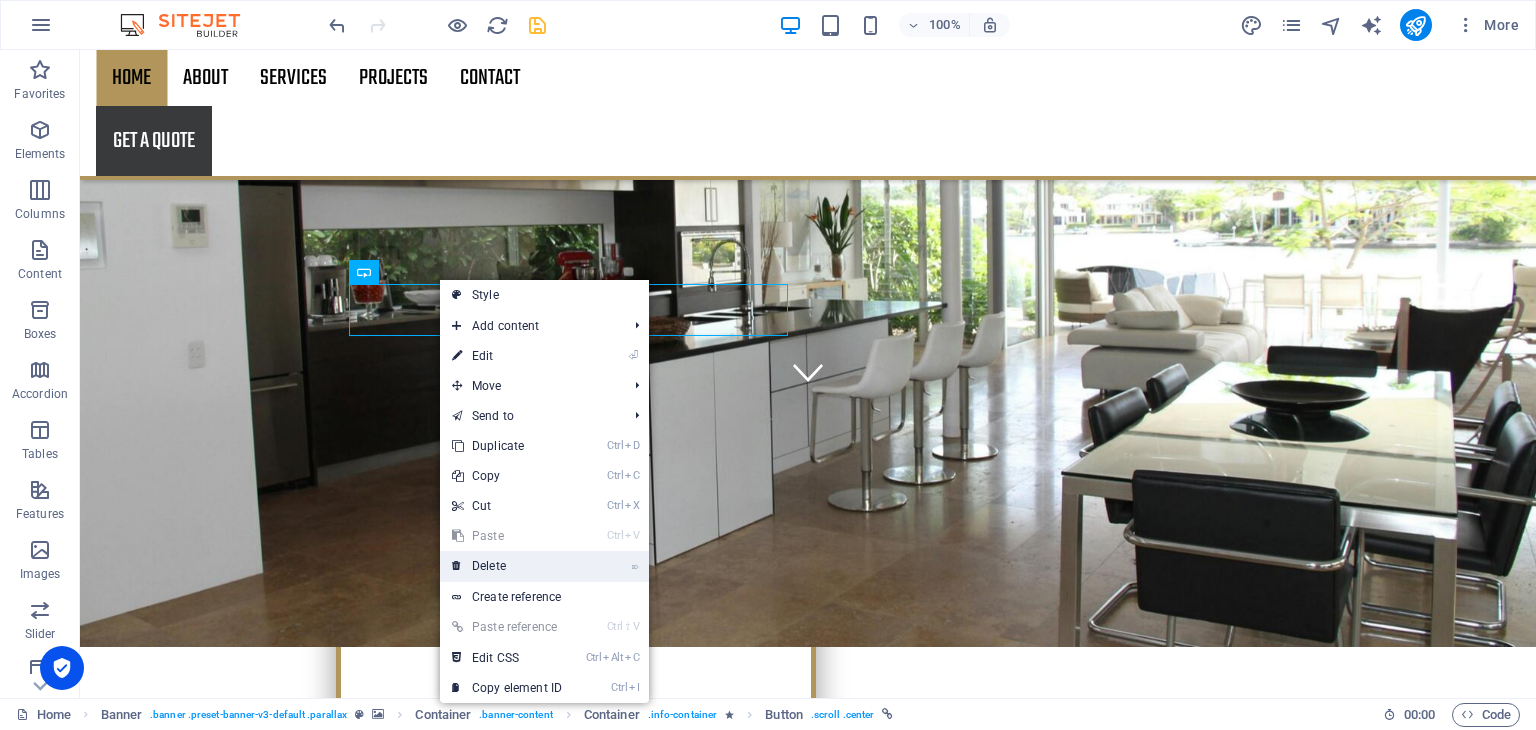 click on "⌦  Delete" at bounding box center [507, 566] 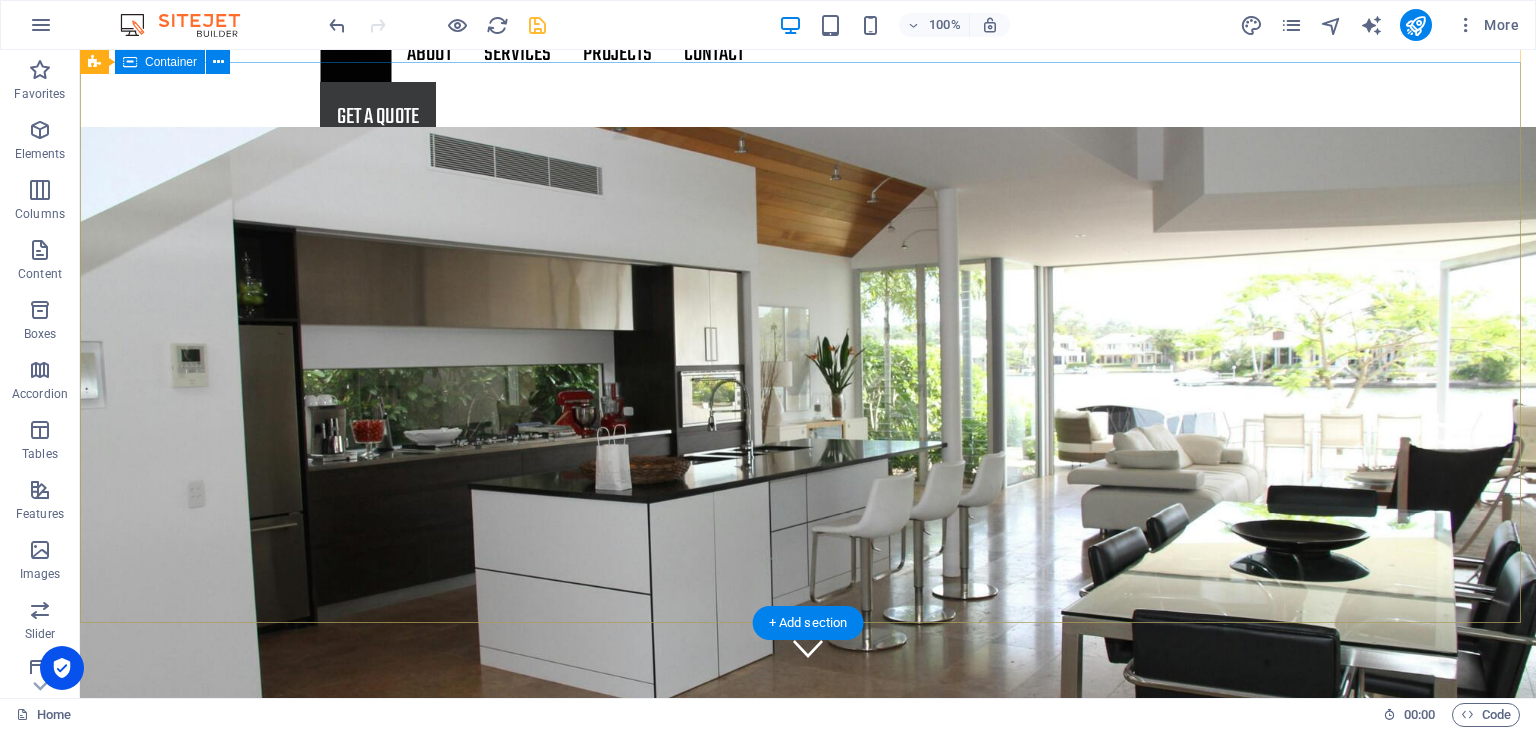 scroll, scrollTop: 0, scrollLeft: 0, axis: both 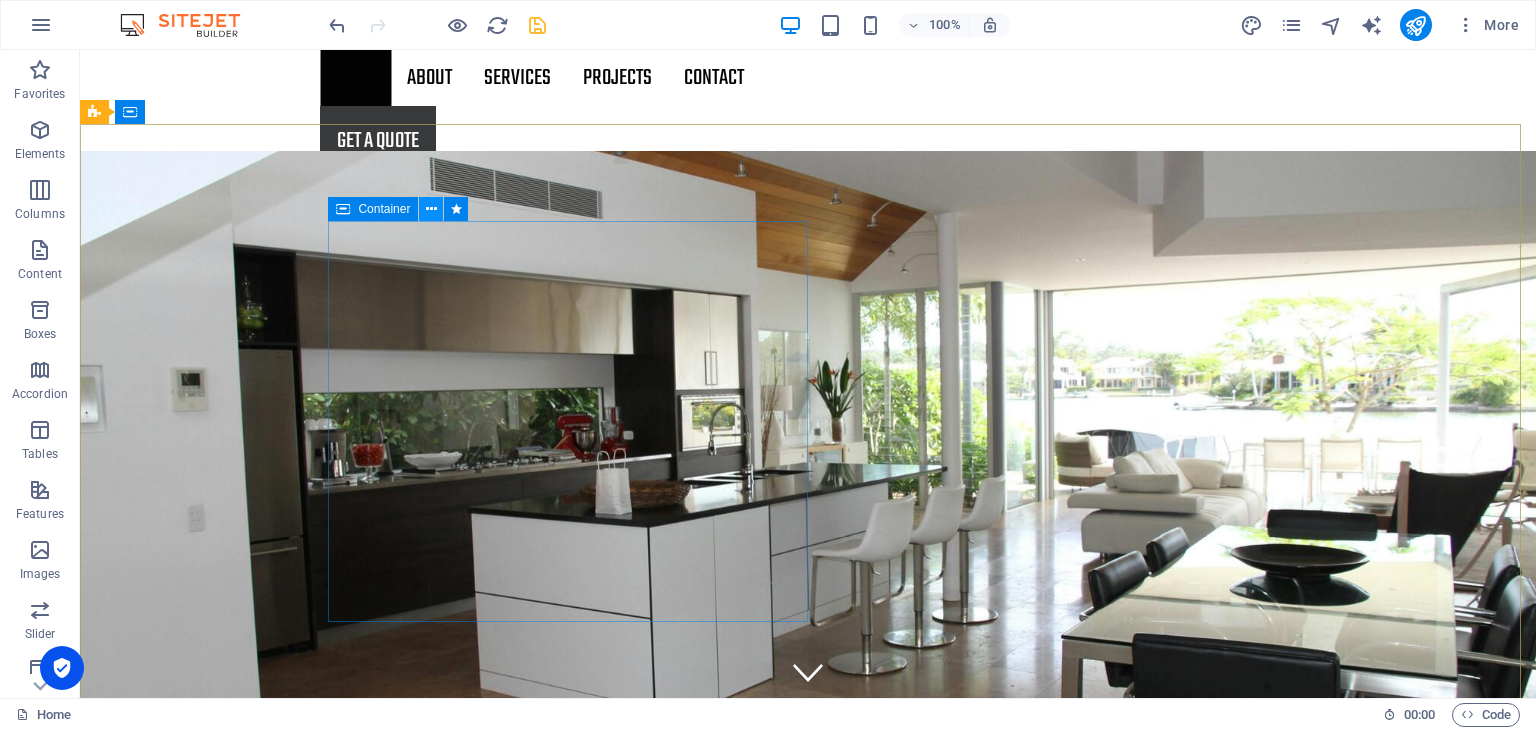 click at bounding box center [431, 209] 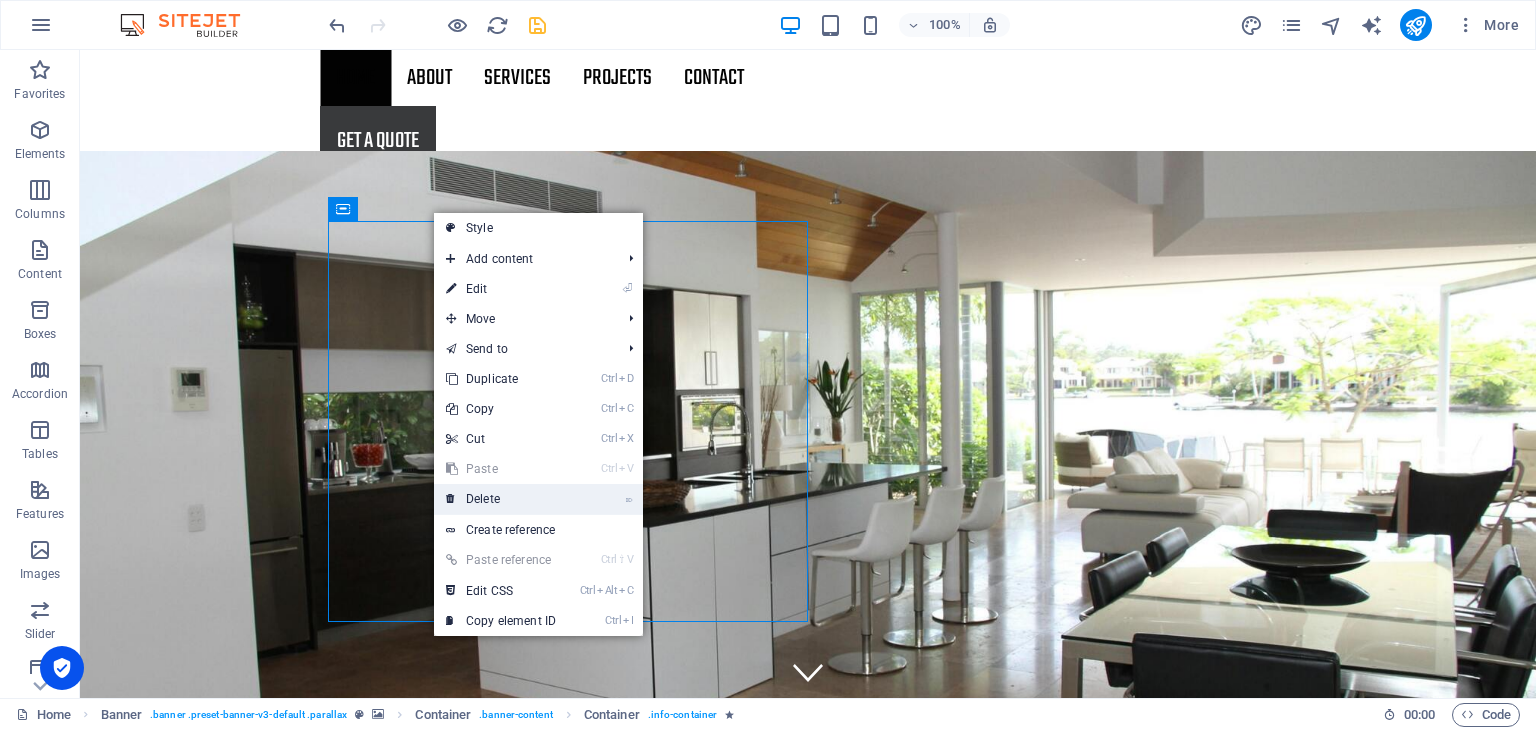click on "⌦  Delete" at bounding box center (501, 499) 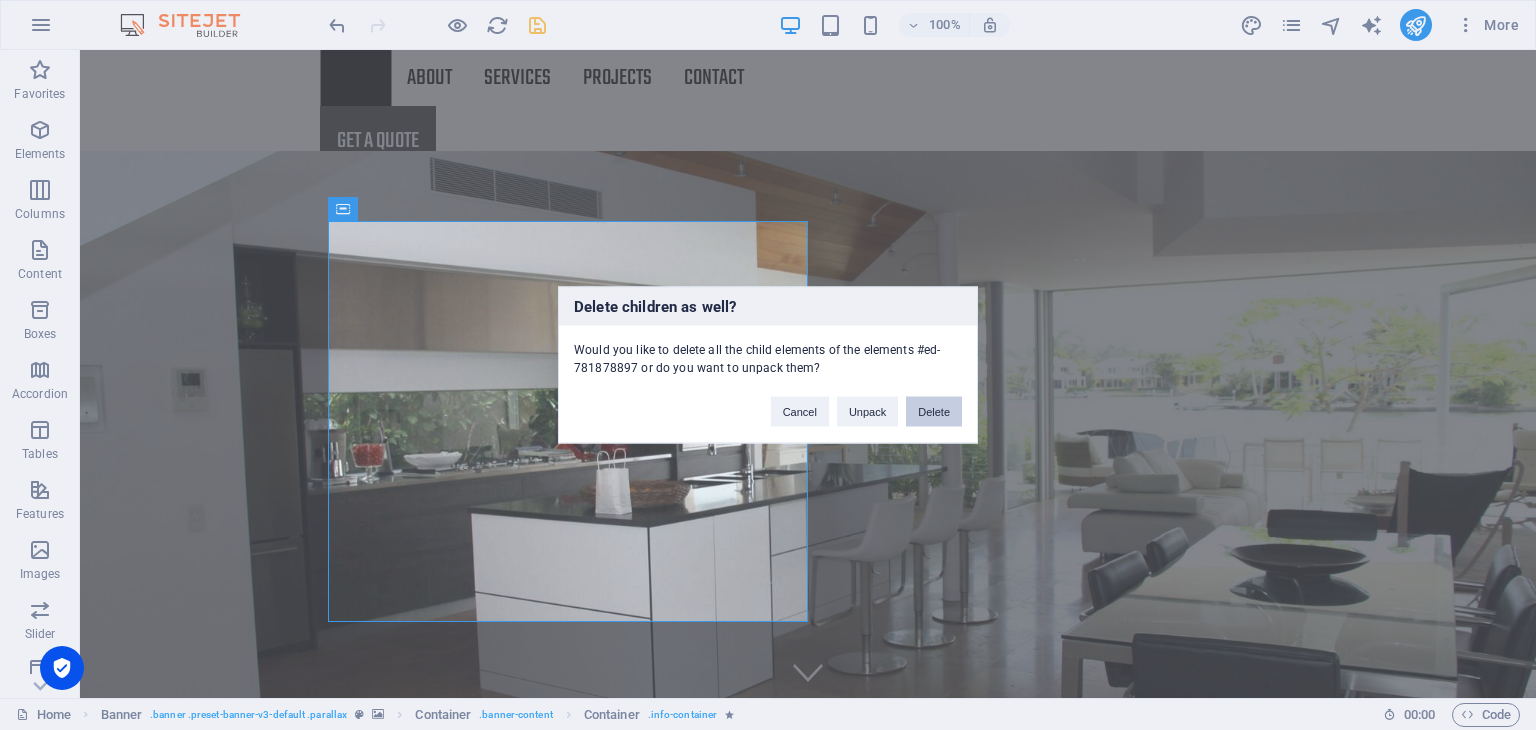 click on "Delete" at bounding box center (934, 412) 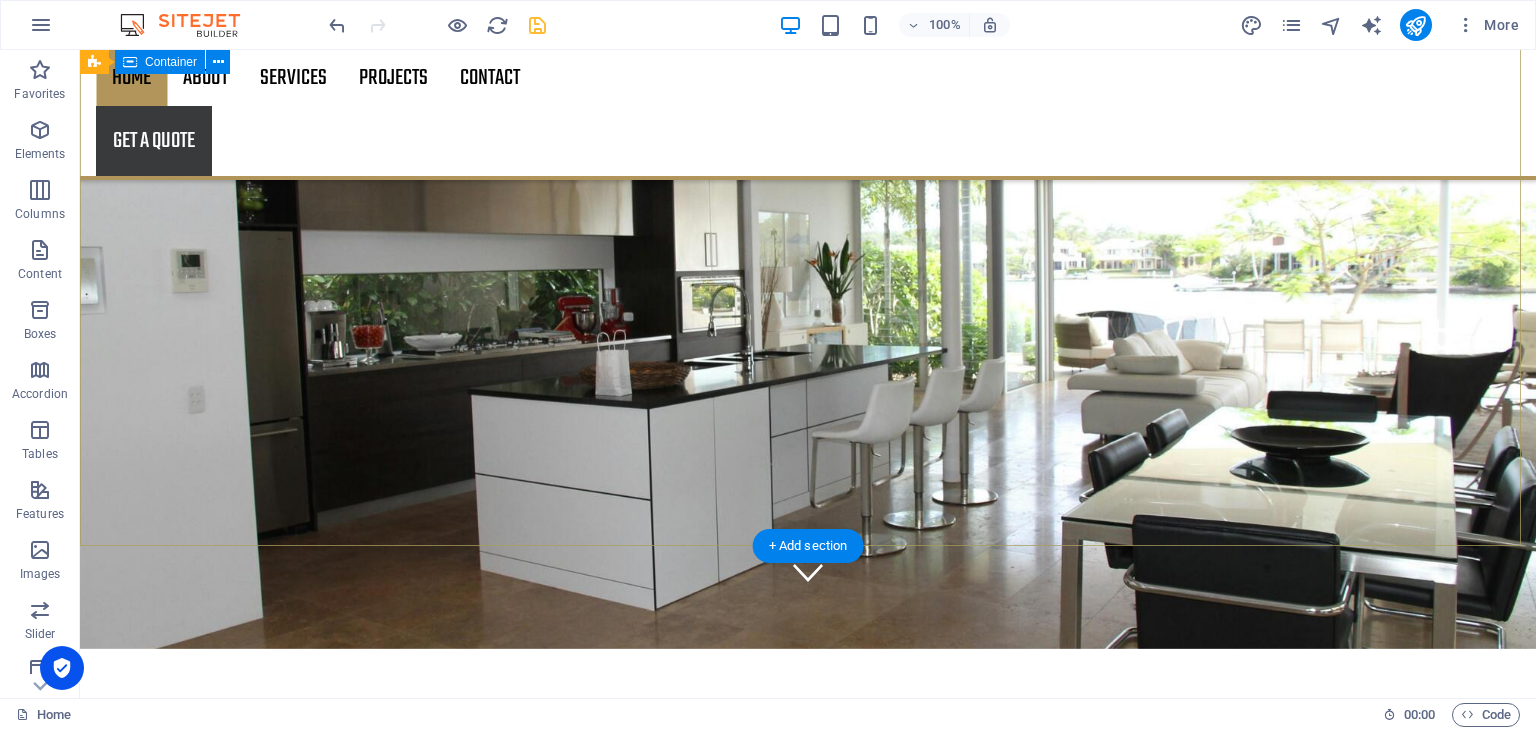 scroll, scrollTop: 0, scrollLeft: 0, axis: both 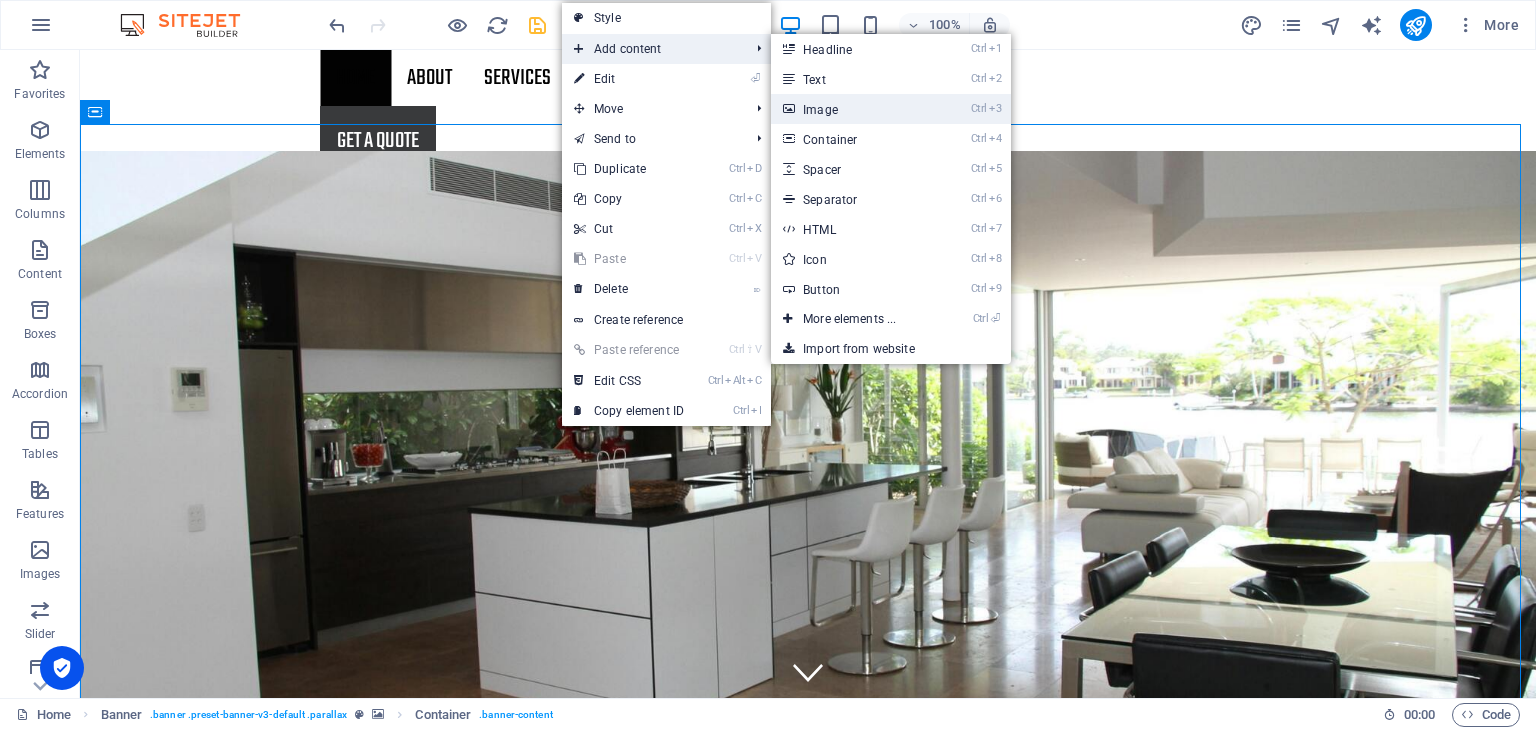 click on "Ctrl 3  Image" at bounding box center (853, 109) 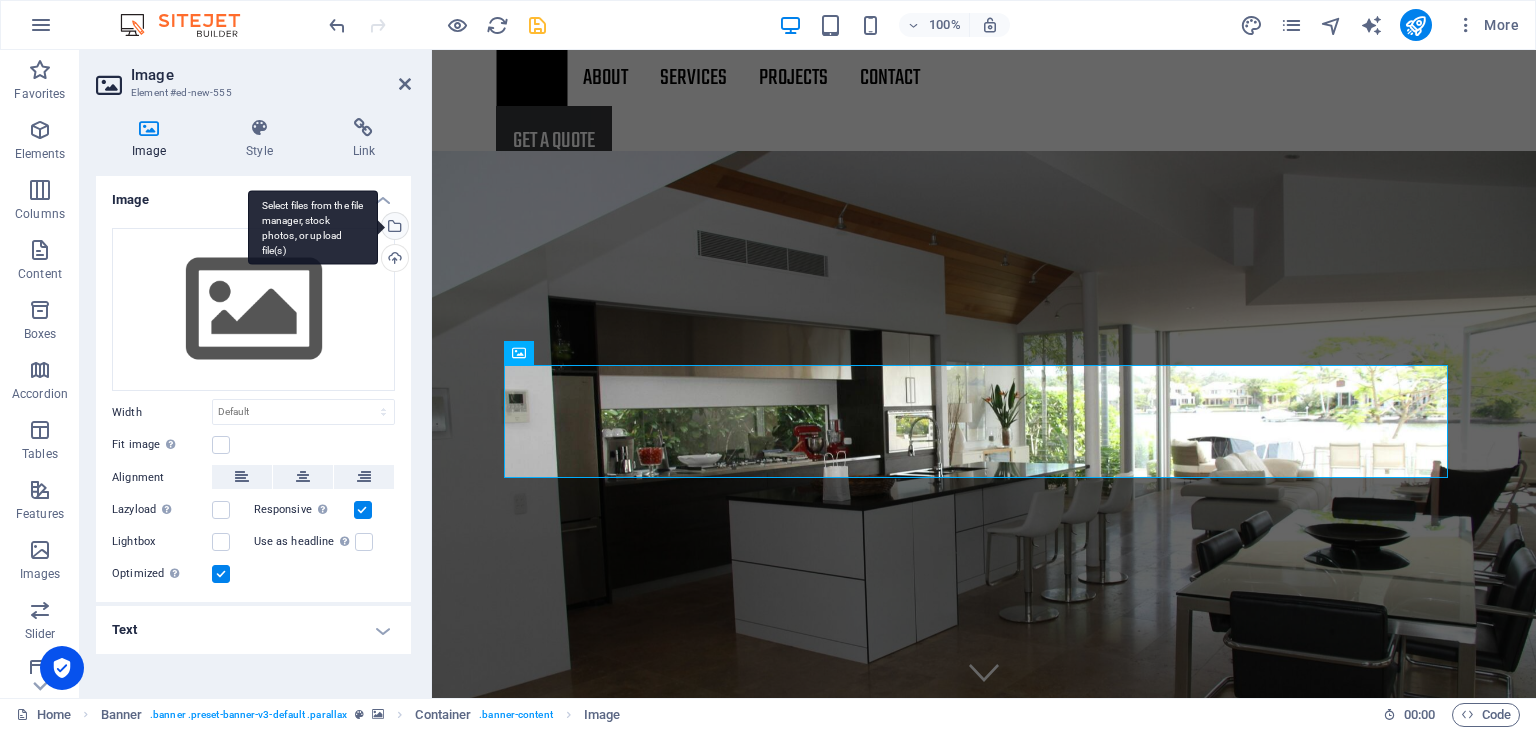 click on "Select files from the file manager, stock photos, or upload file(s)" at bounding box center [393, 228] 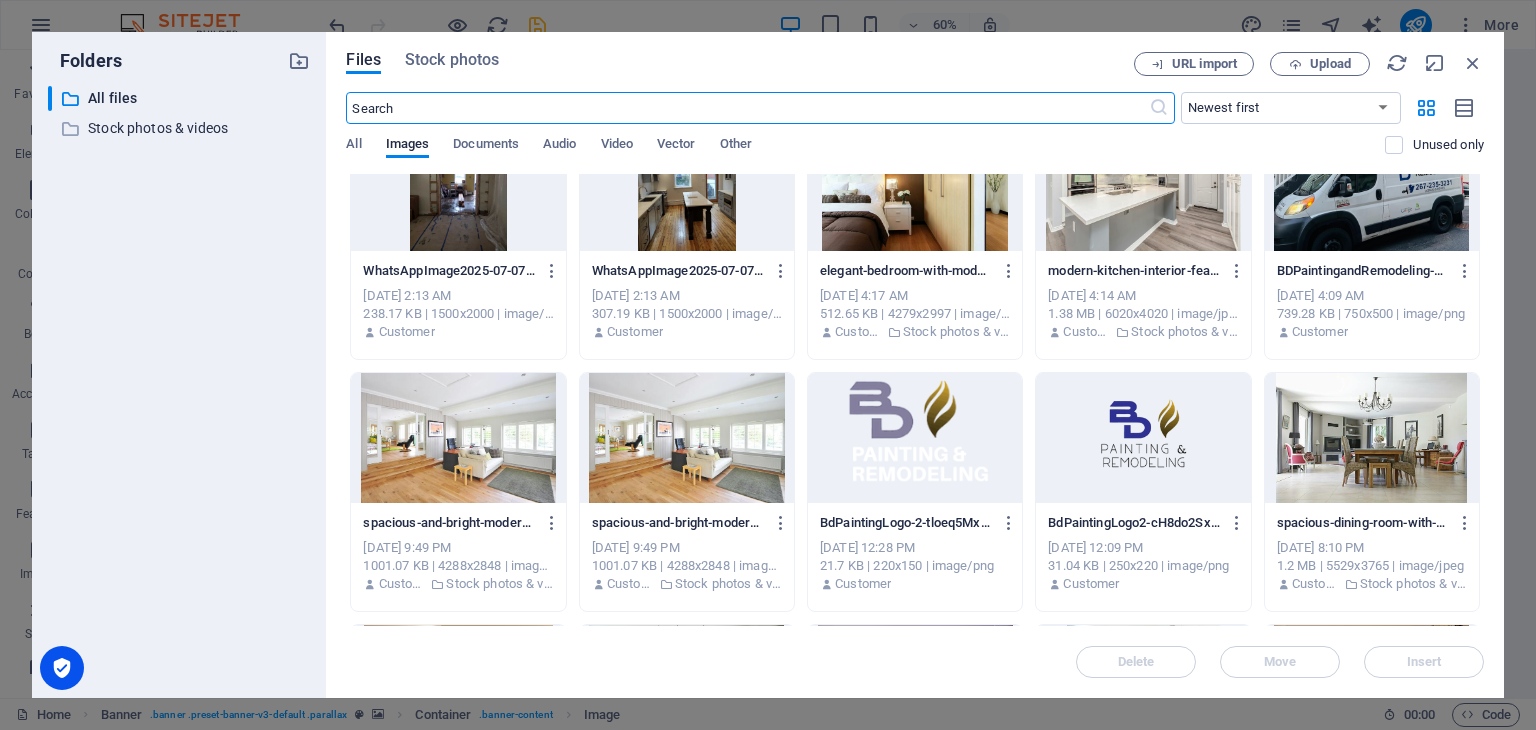 scroll, scrollTop: 4532, scrollLeft: 0, axis: vertical 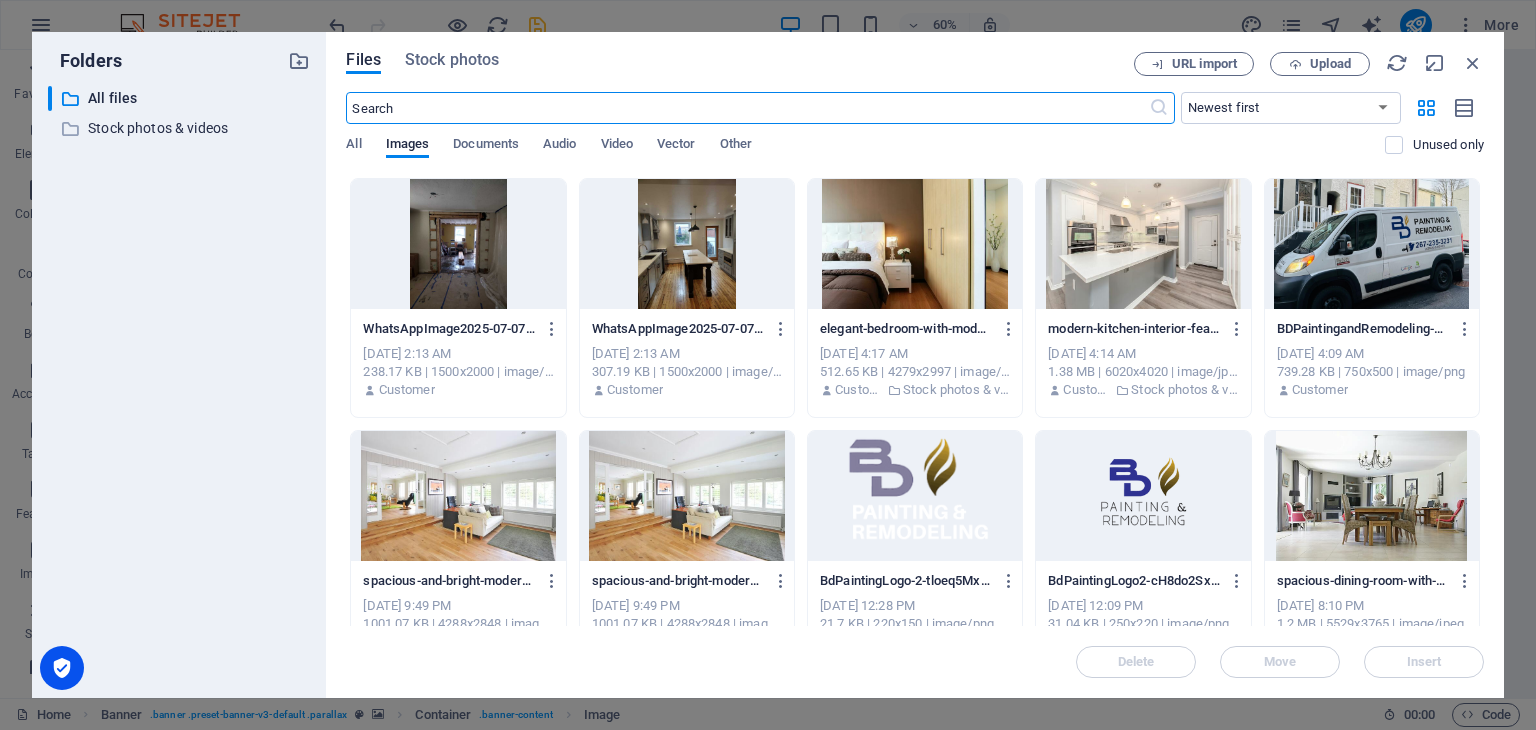 click at bounding box center (915, 496) 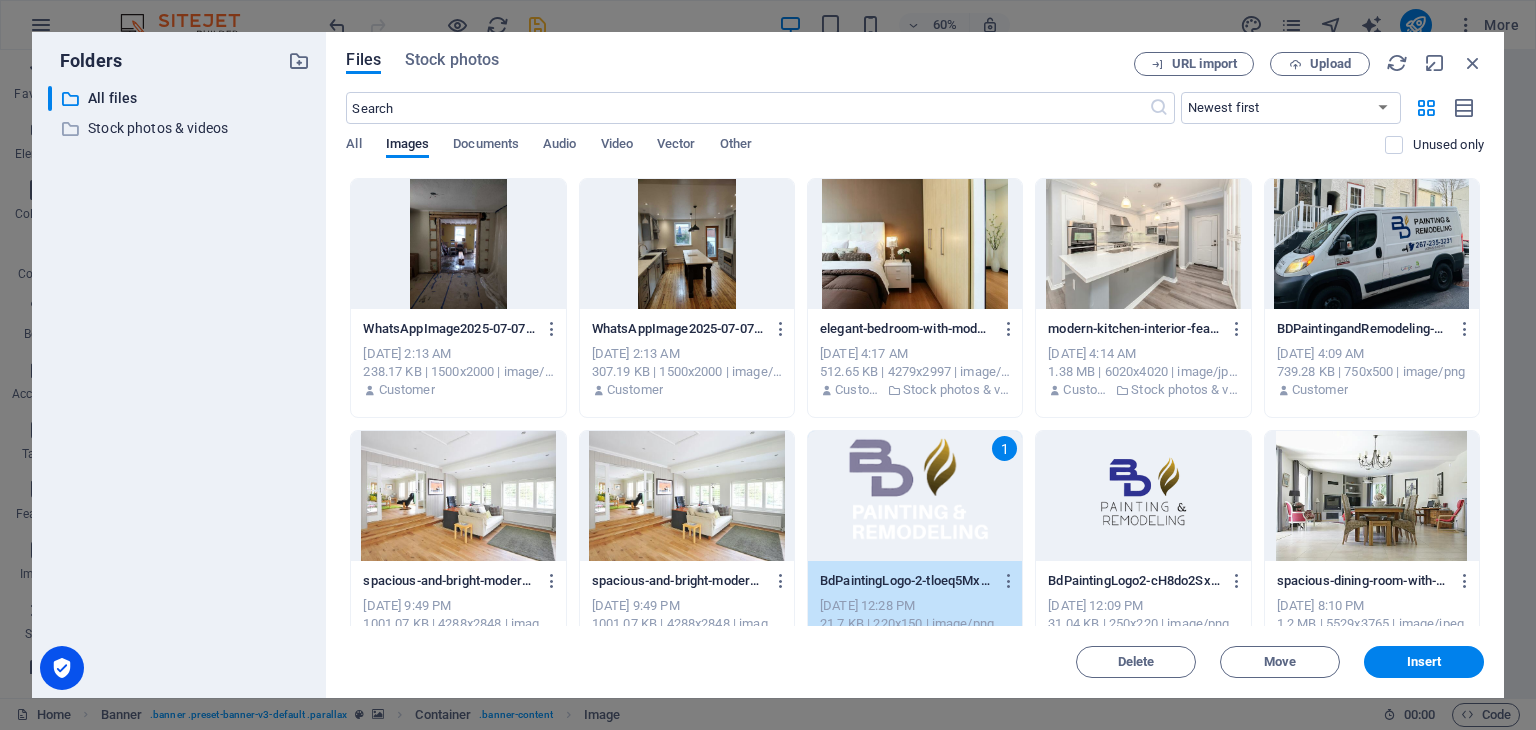 click on "1" at bounding box center [915, 496] 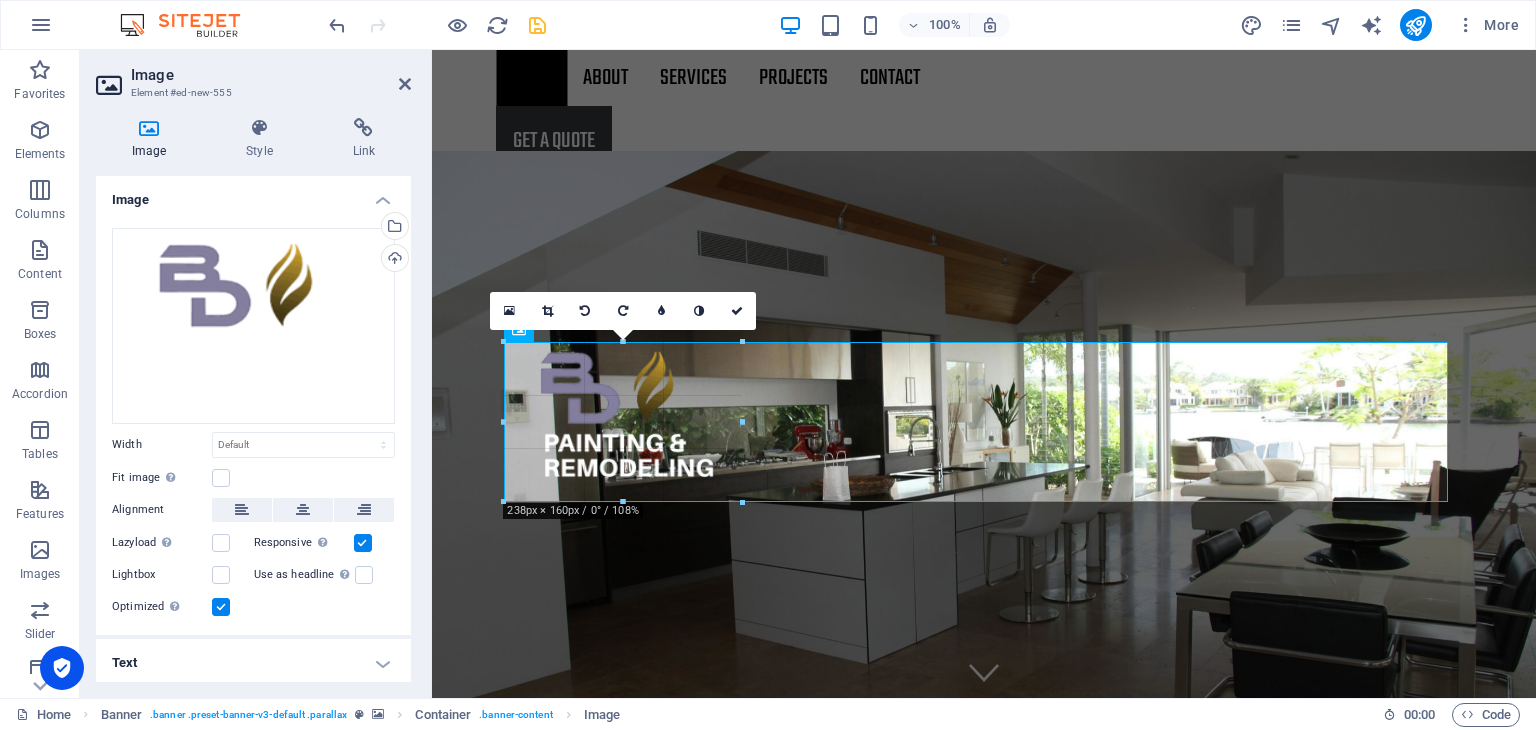 drag, startPoint x: 615, startPoint y: 465, endPoint x: 390, endPoint y: 296, distance: 281.4001 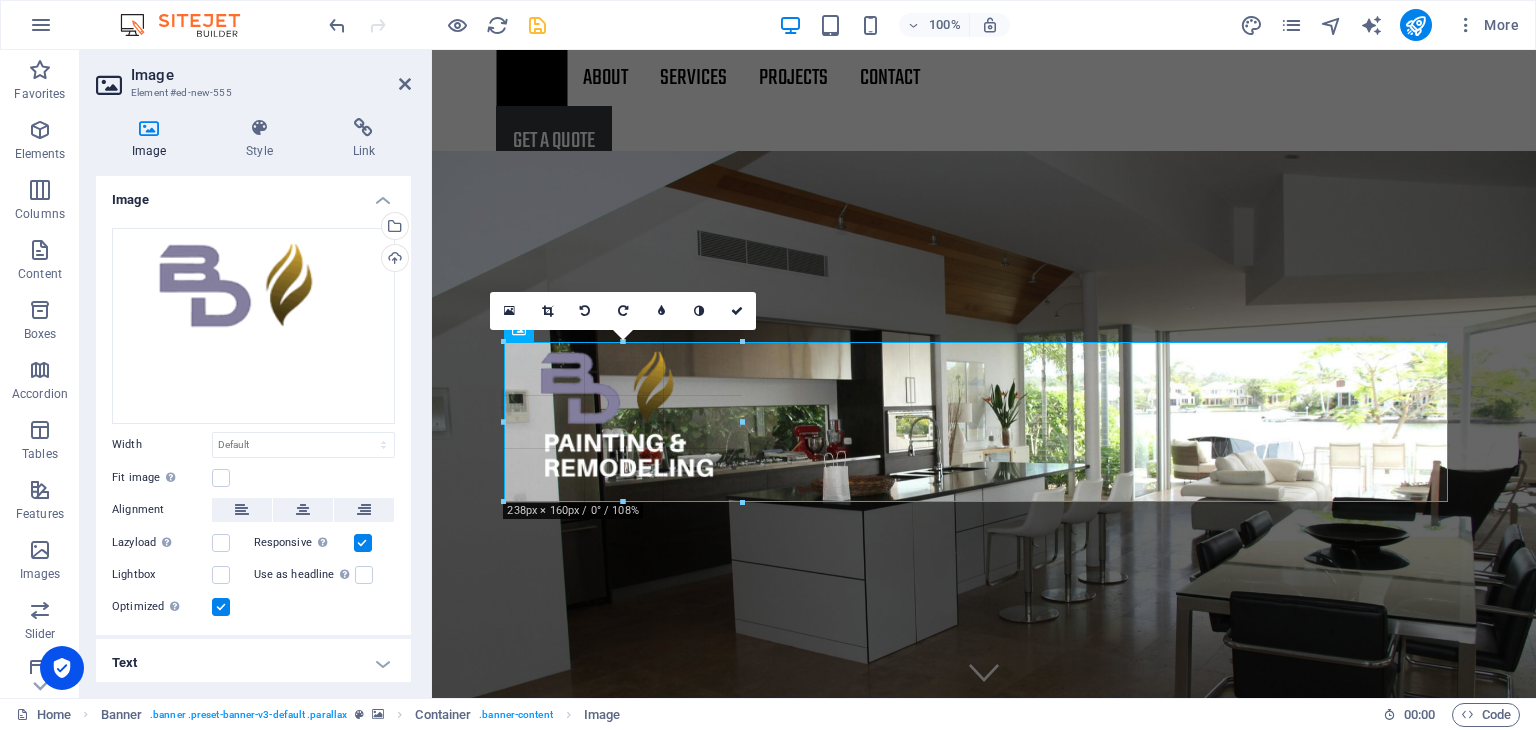 type on "241" 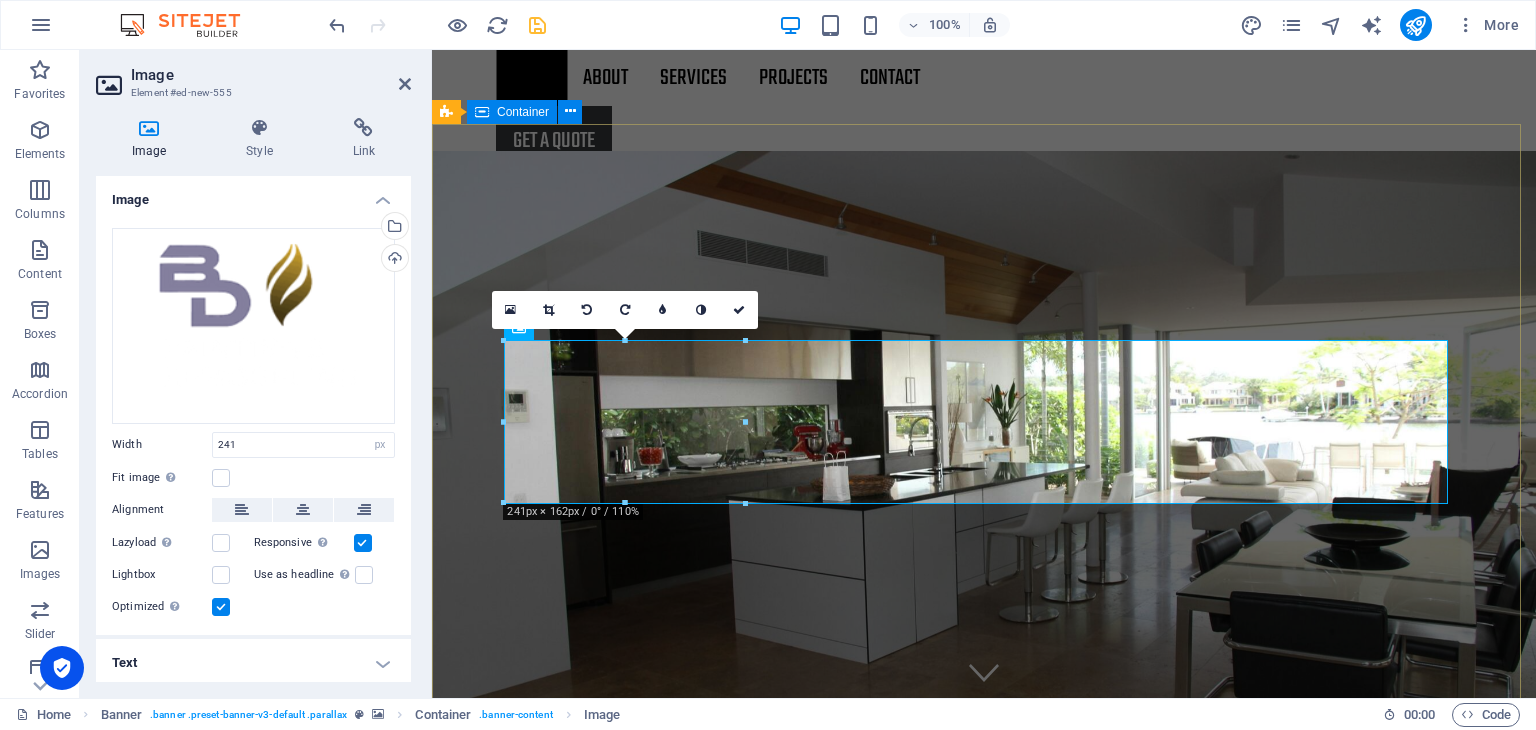 click at bounding box center [984, 959] 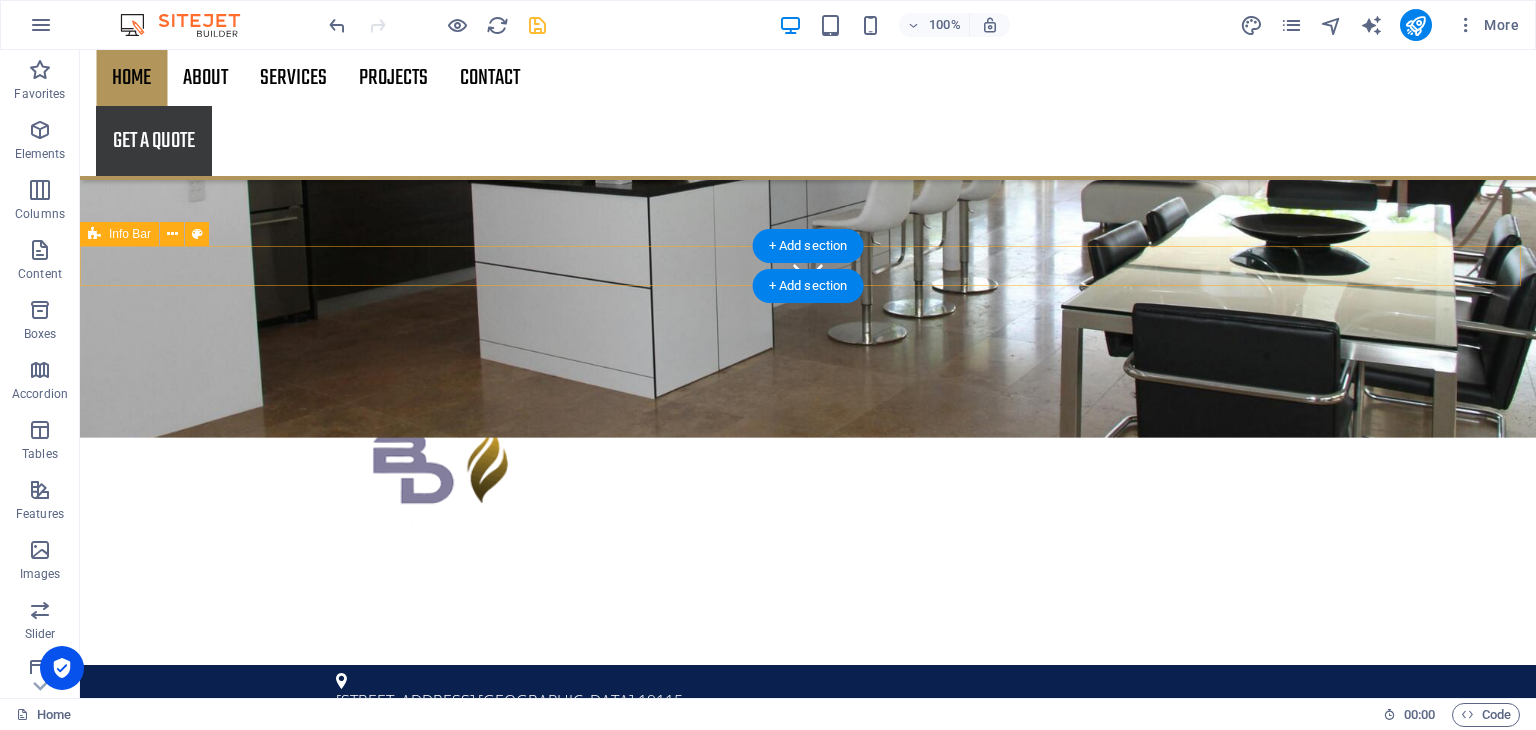 scroll, scrollTop: 0, scrollLeft: 0, axis: both 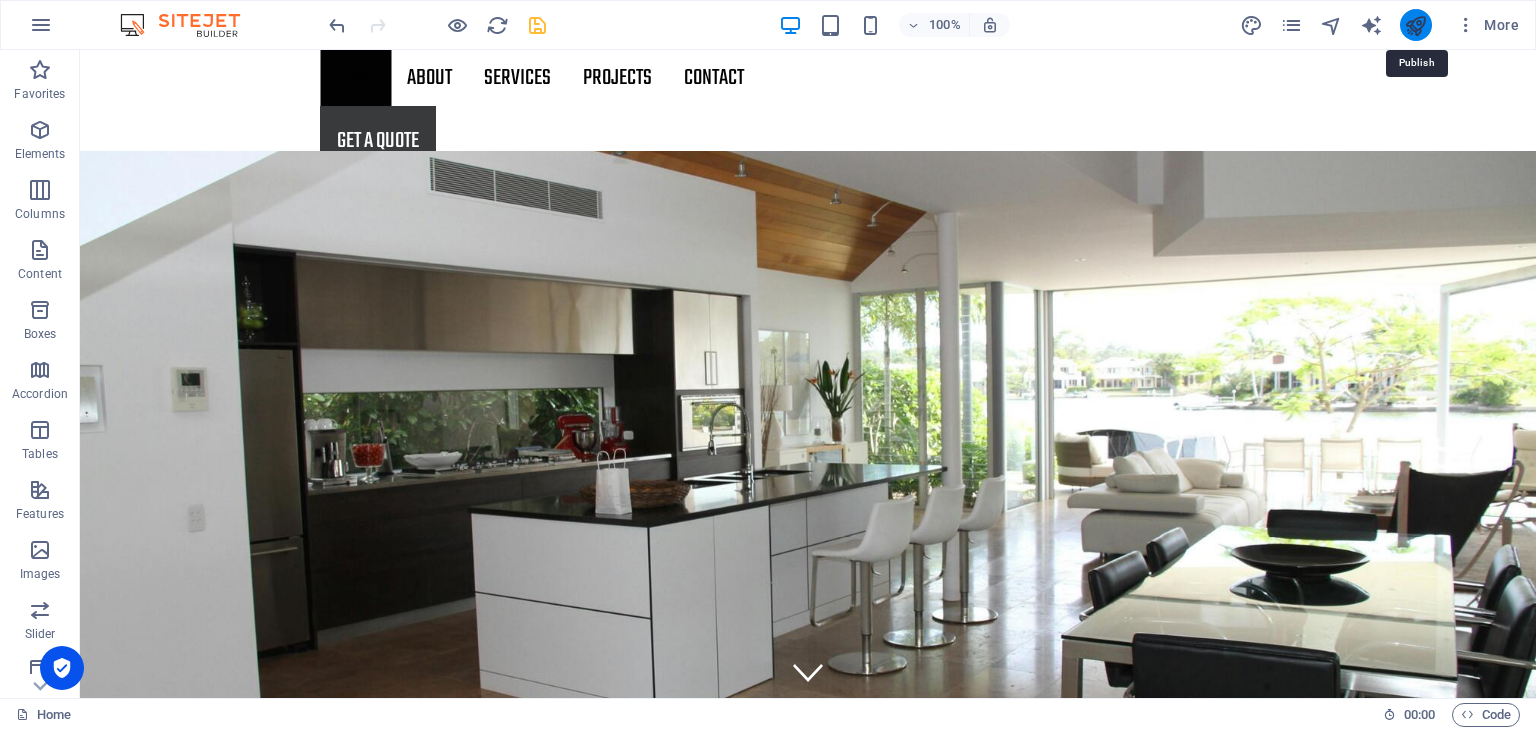 click at bounding box center [1415, 25] 